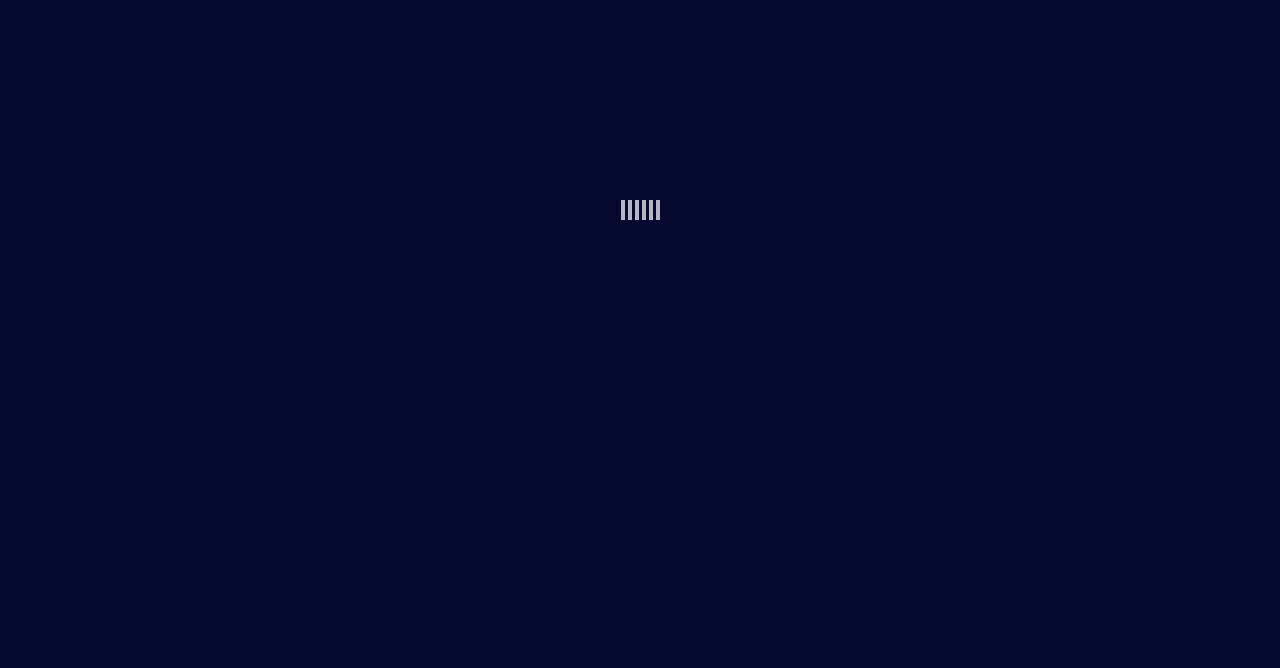 scroll, scrollTop: 0, scrollLeft: 0, axis: both 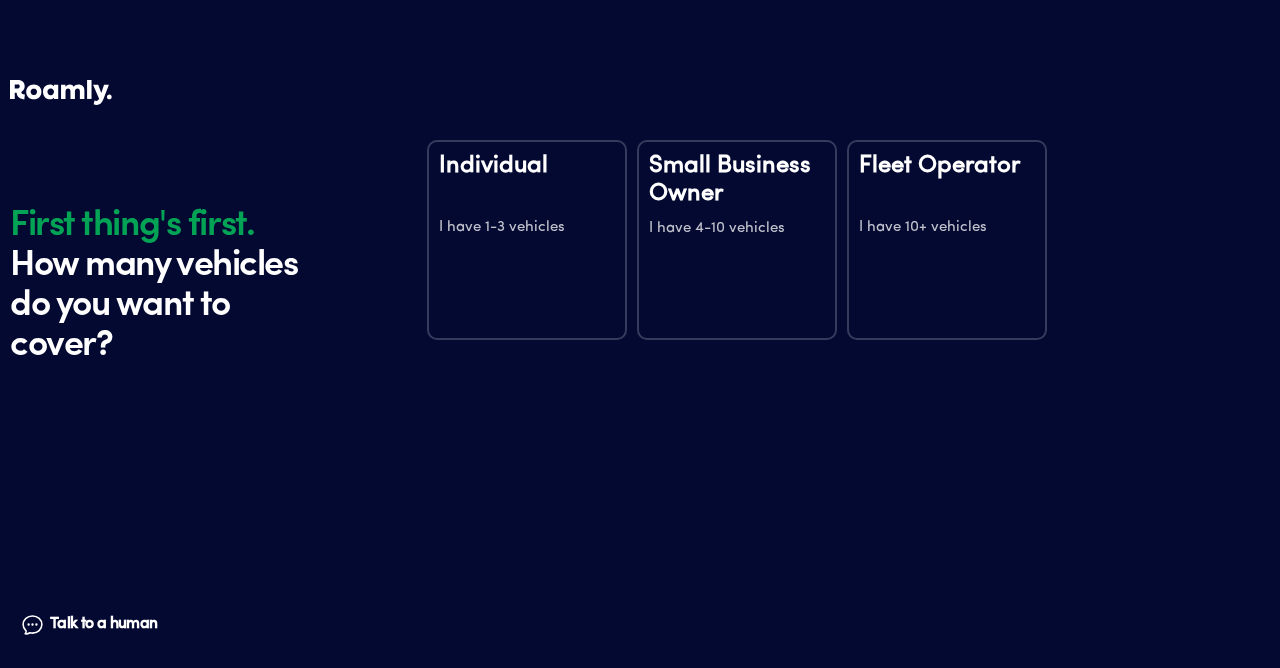 click on "Individual I have 1-3 vehicles" at bounding box center [527, 240] 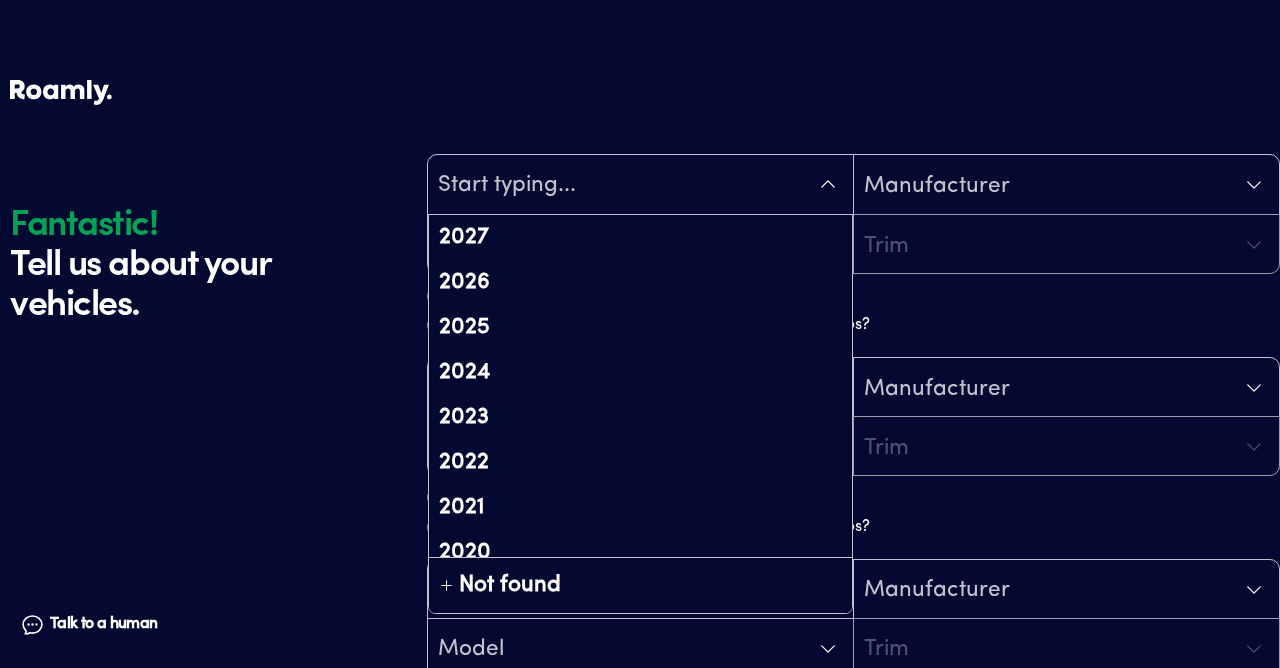 click at bounding box center [640, 186] 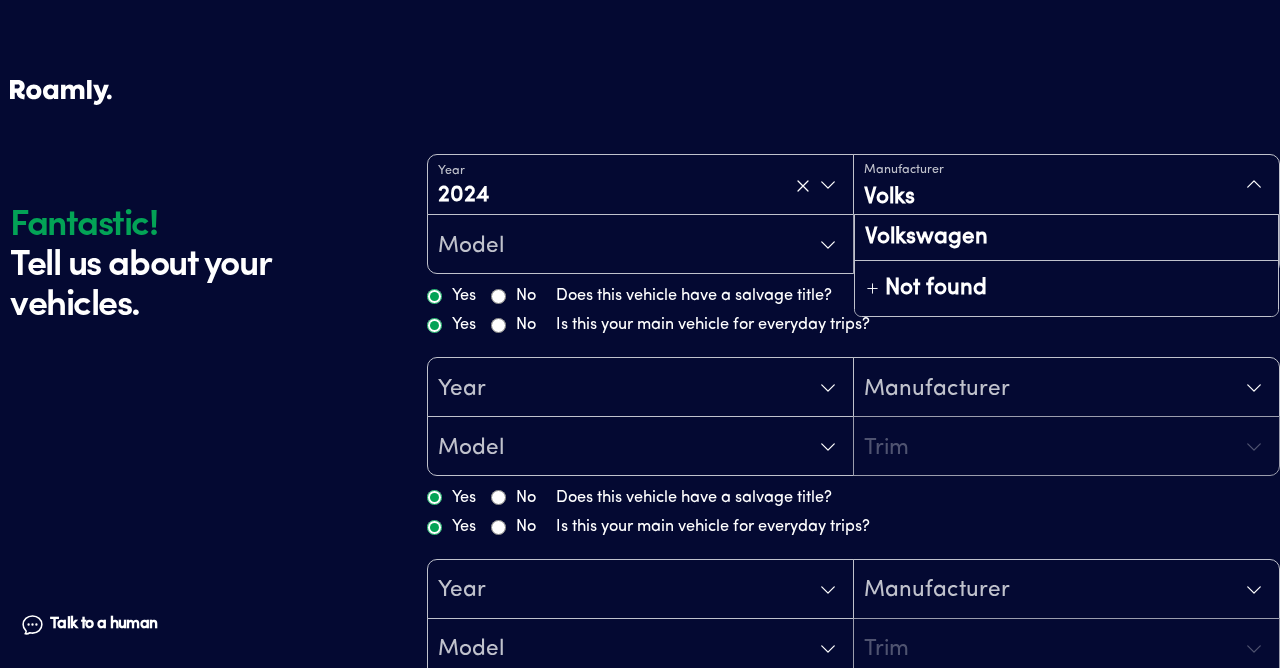 type on "Volksw" 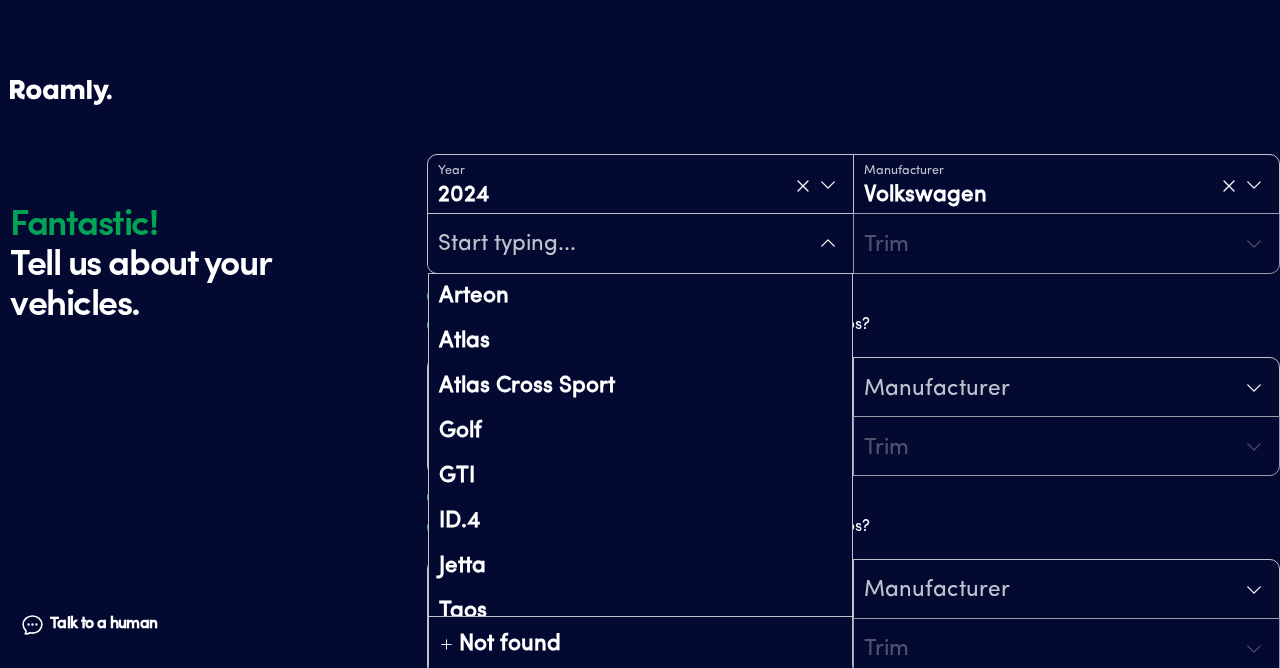 click at bounding box center [640, 245] 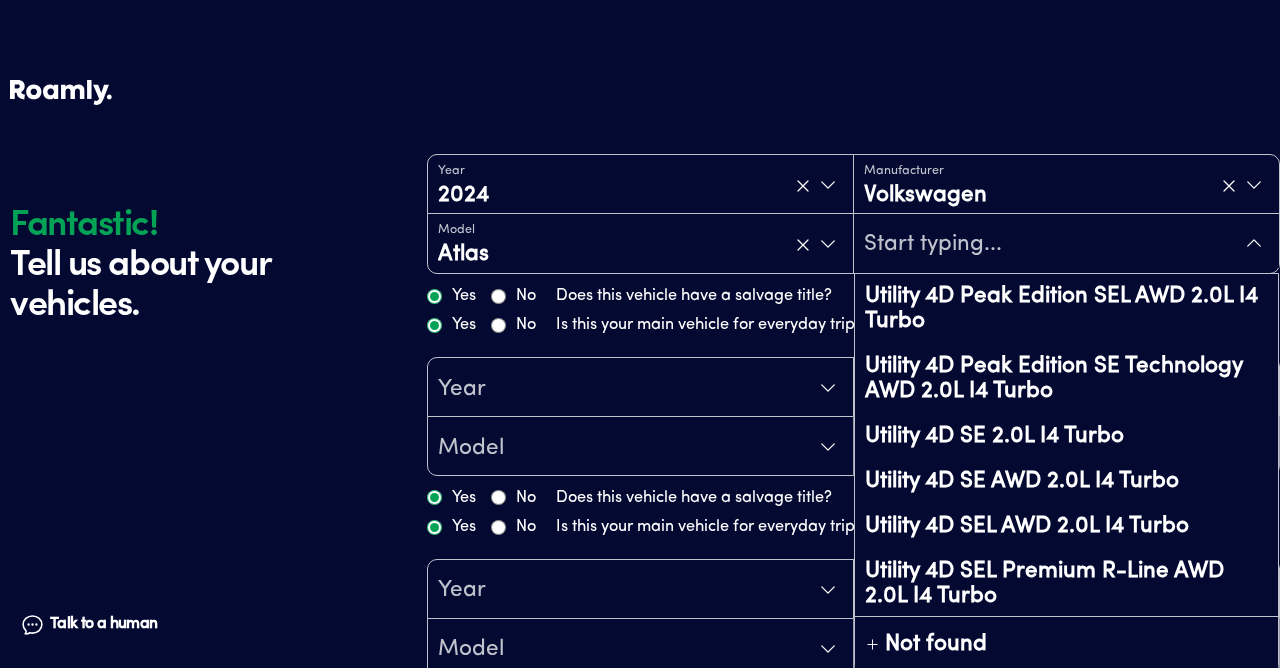 click at bounding box center [1066, 245] 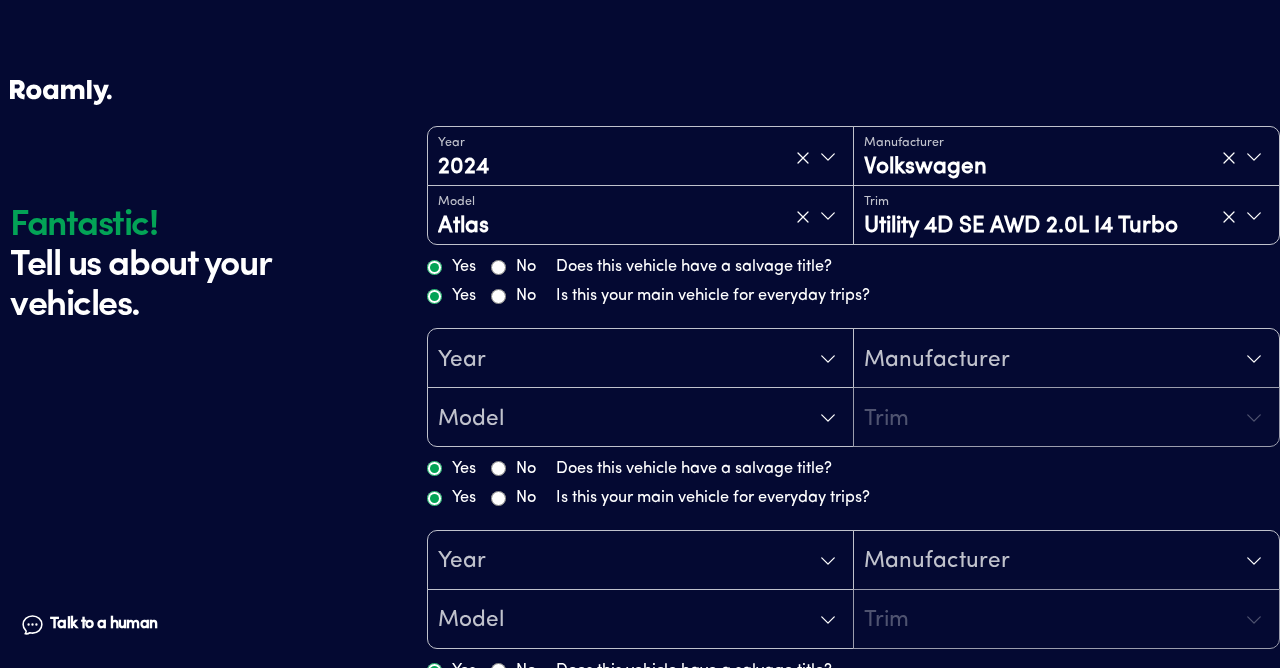 scroll, scrollTop: 29, scrollLeft: 0, axis: vertical 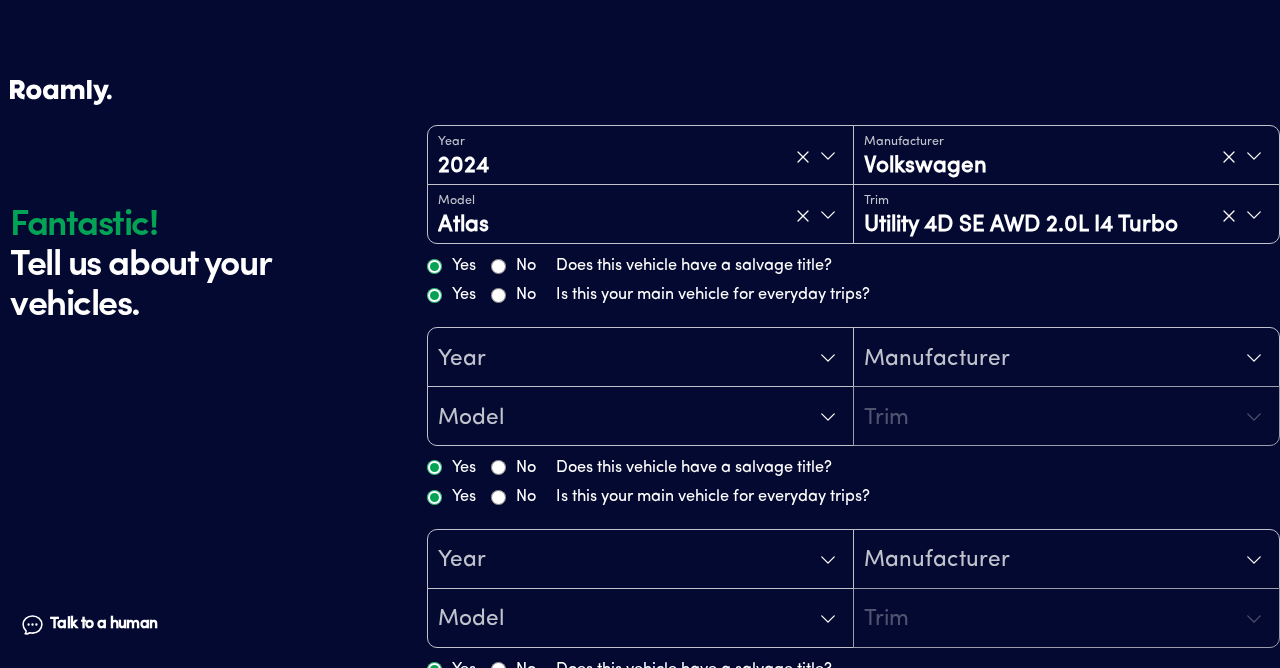 click on "Yes" at bounding box center [434, 295] 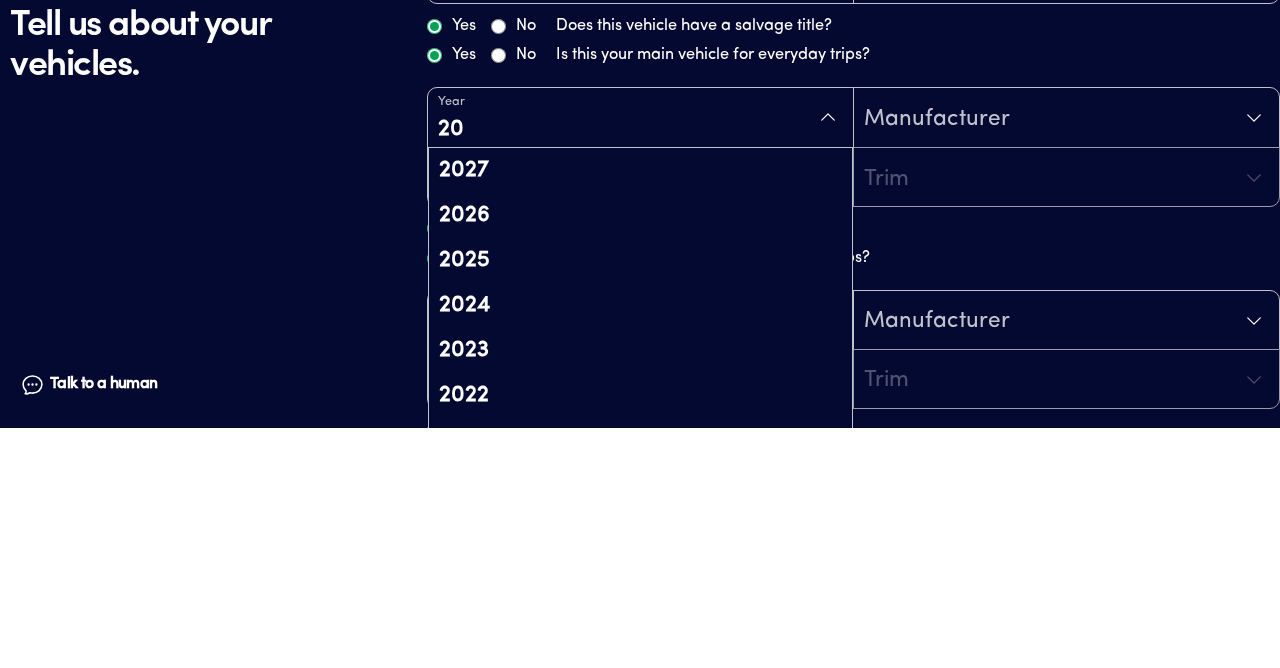 type on "202" 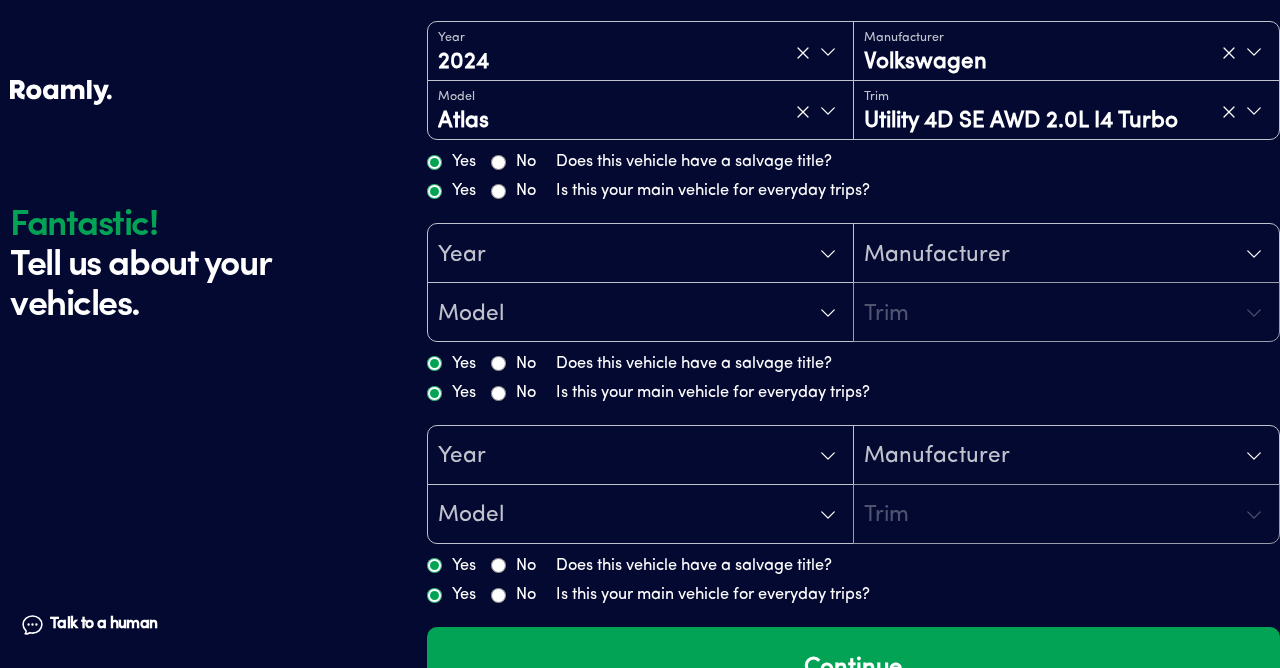 scroll, scrollTop: 140, scrollLeft: 0, axis: vertical 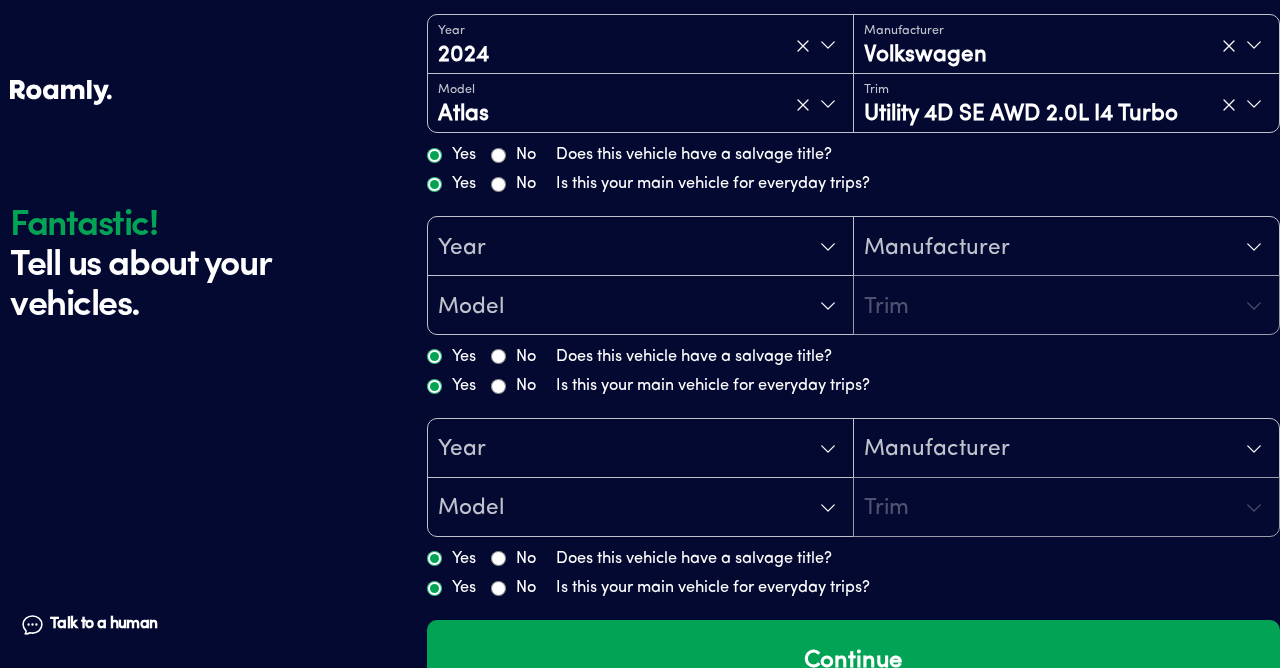 click on "Continue" at bounding box center (853, 661) 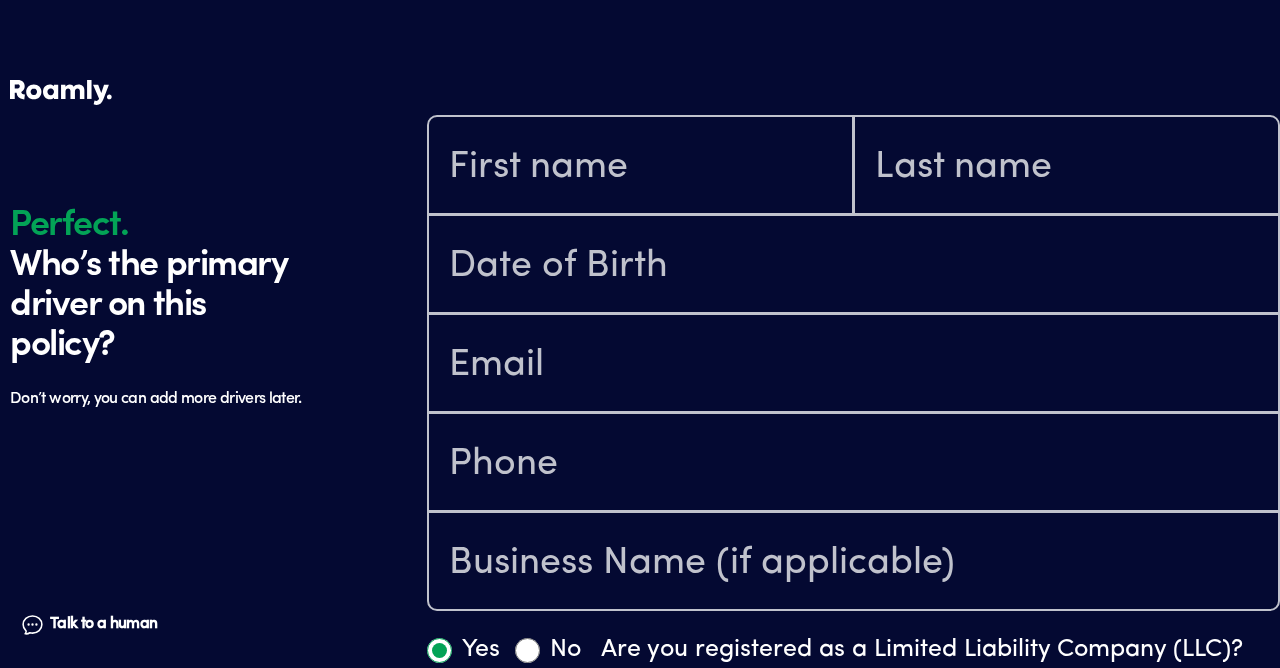 scroll, scrollTop: 805, scrollLeft: 0, axis: vertical 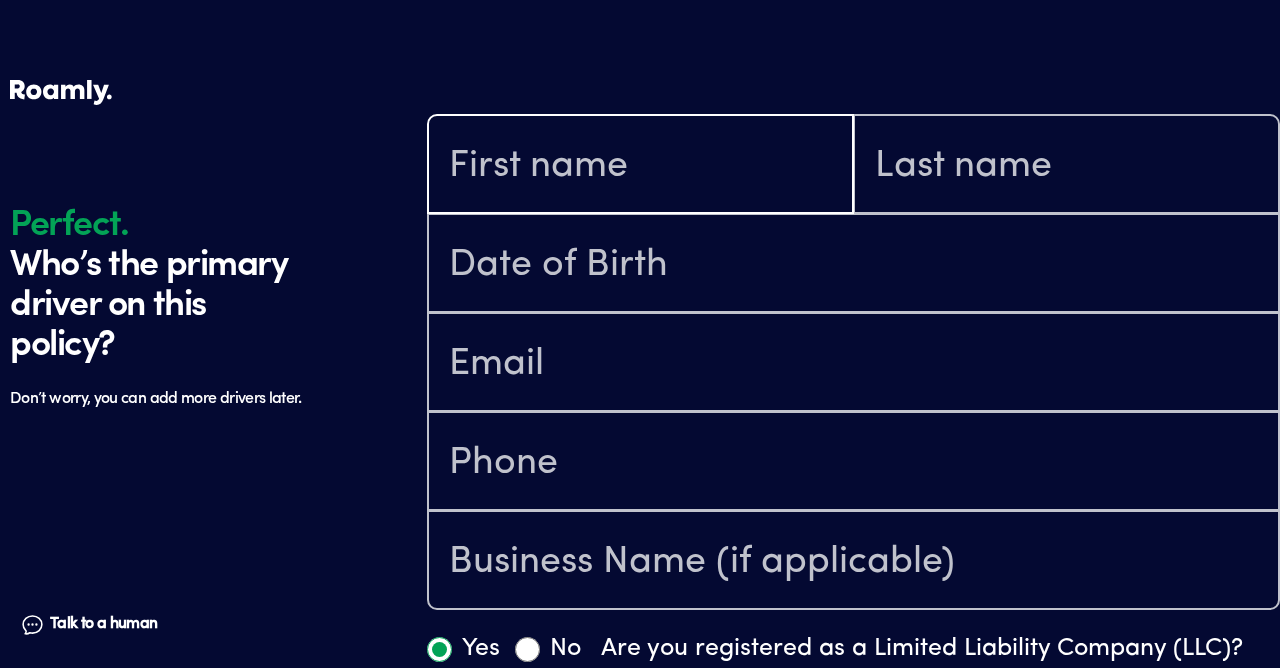 click at bounding box center [640, 166] 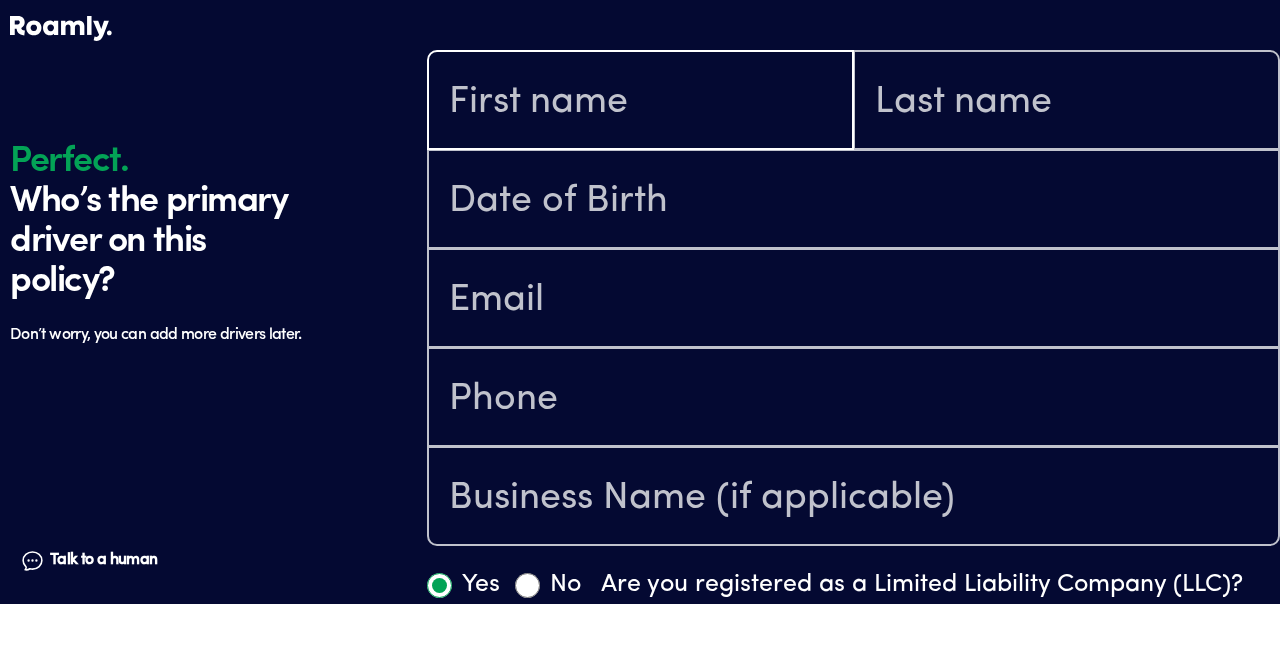 type on "Will" 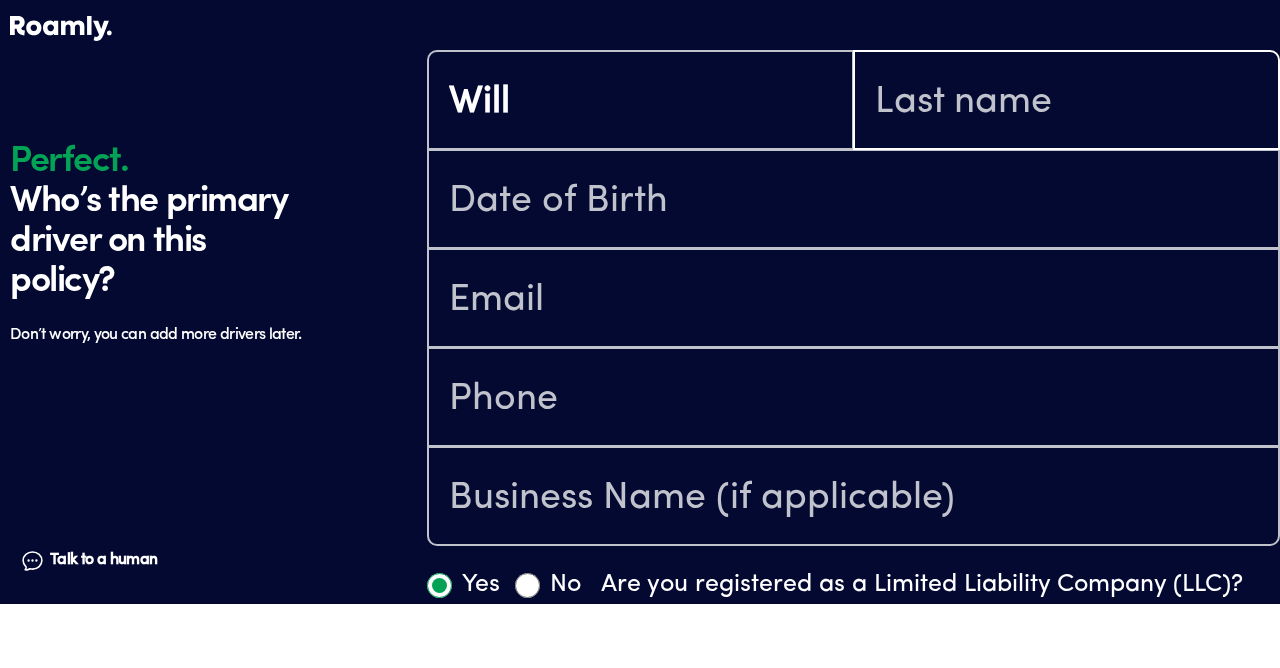 type on "Clausse" 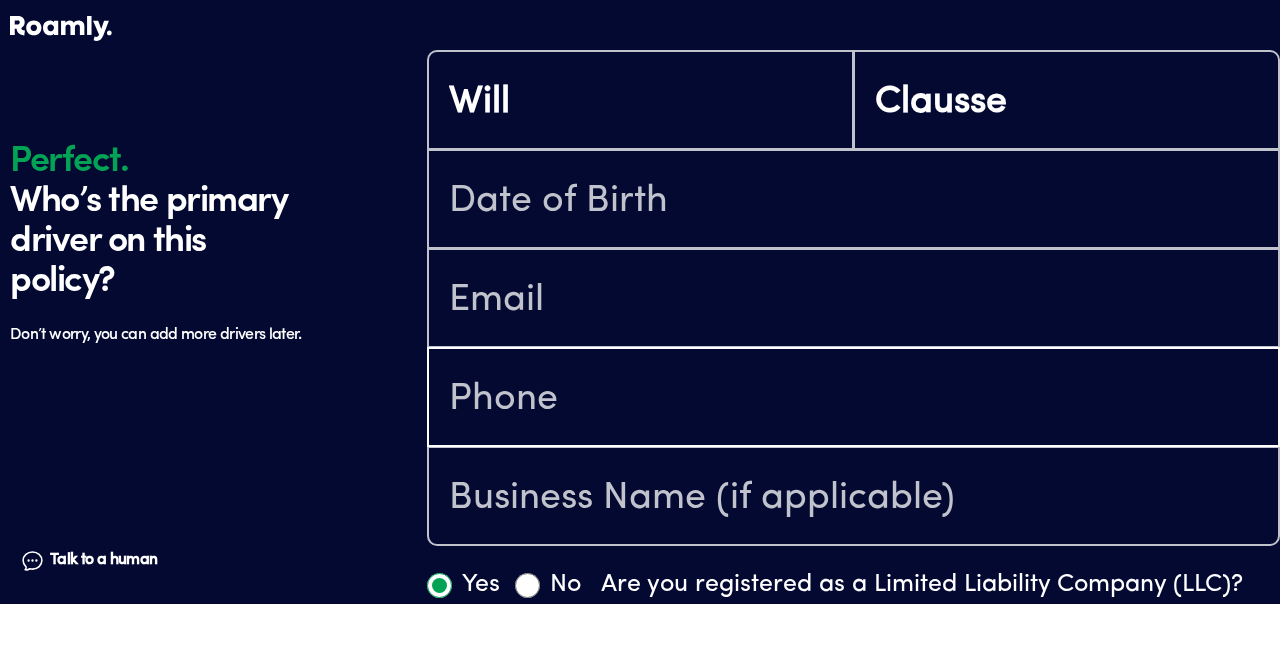 type on "[PHONE_NUMBER]" 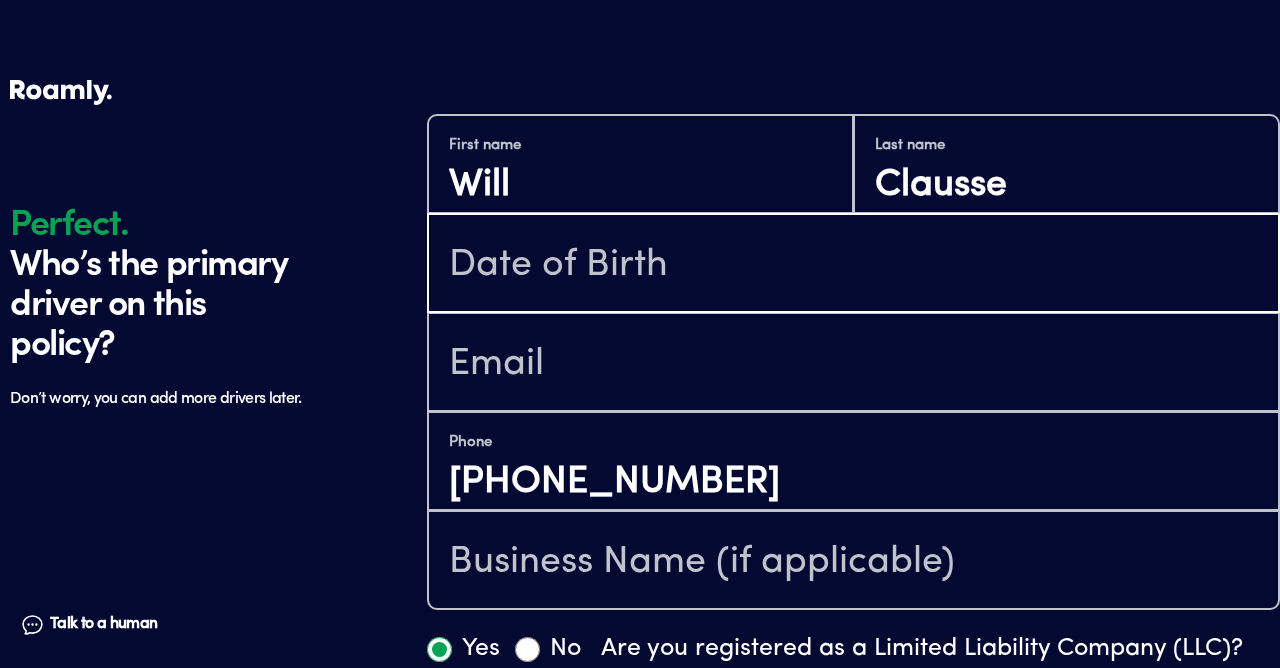 click at bounding box center [853, 265] 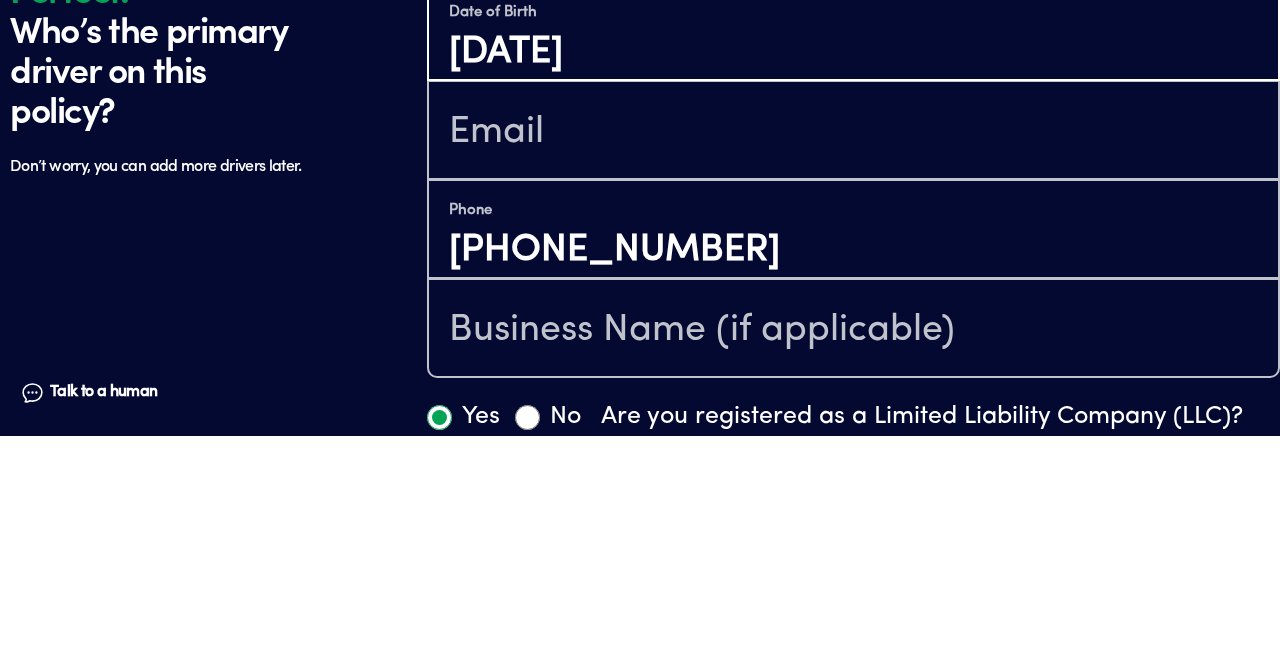 type on "[DATE]" 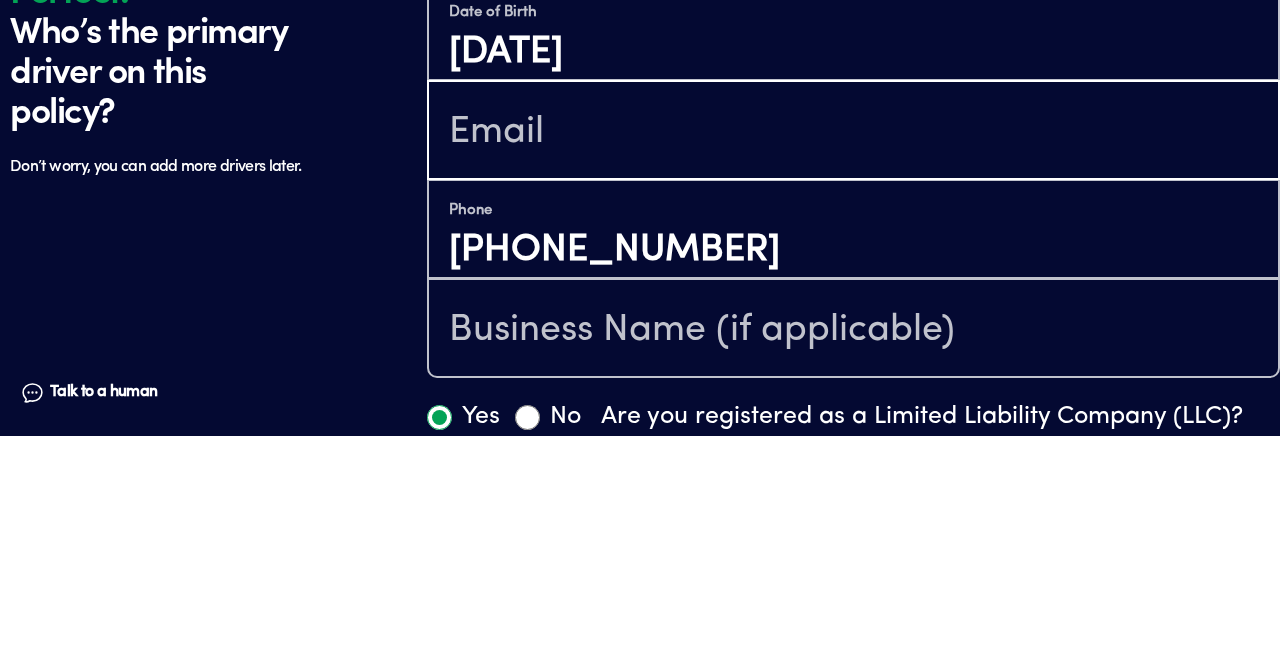 click at bounding box center [853, 364] 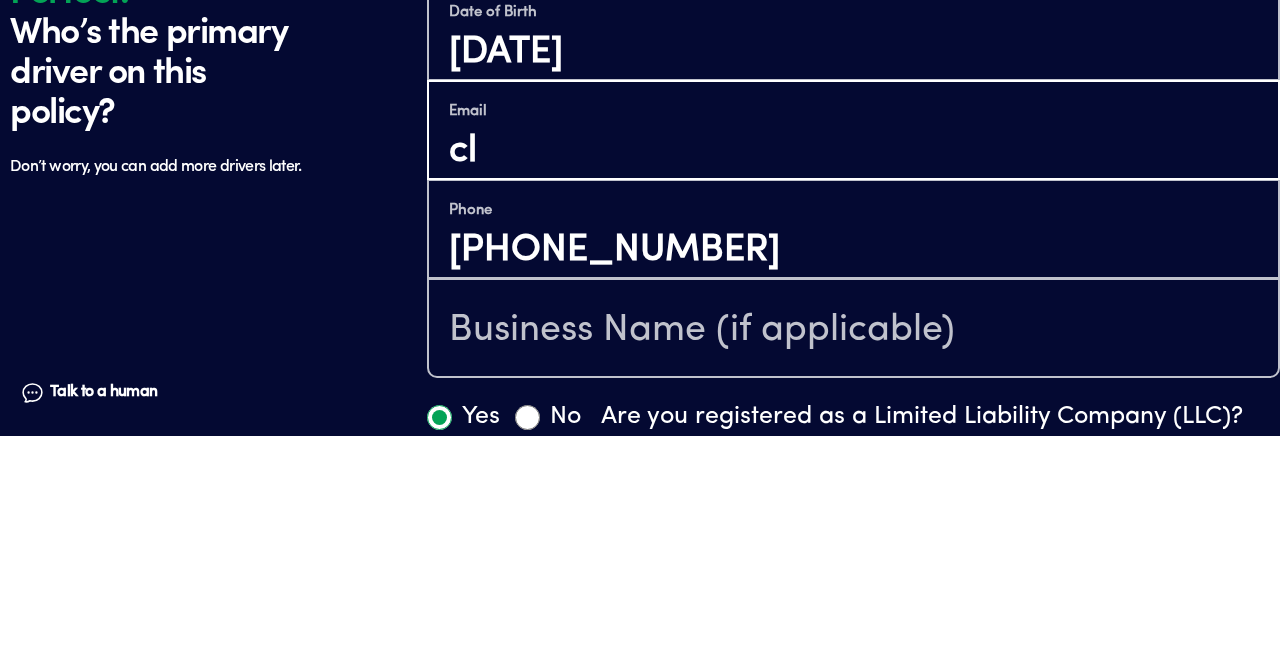 type on "c" 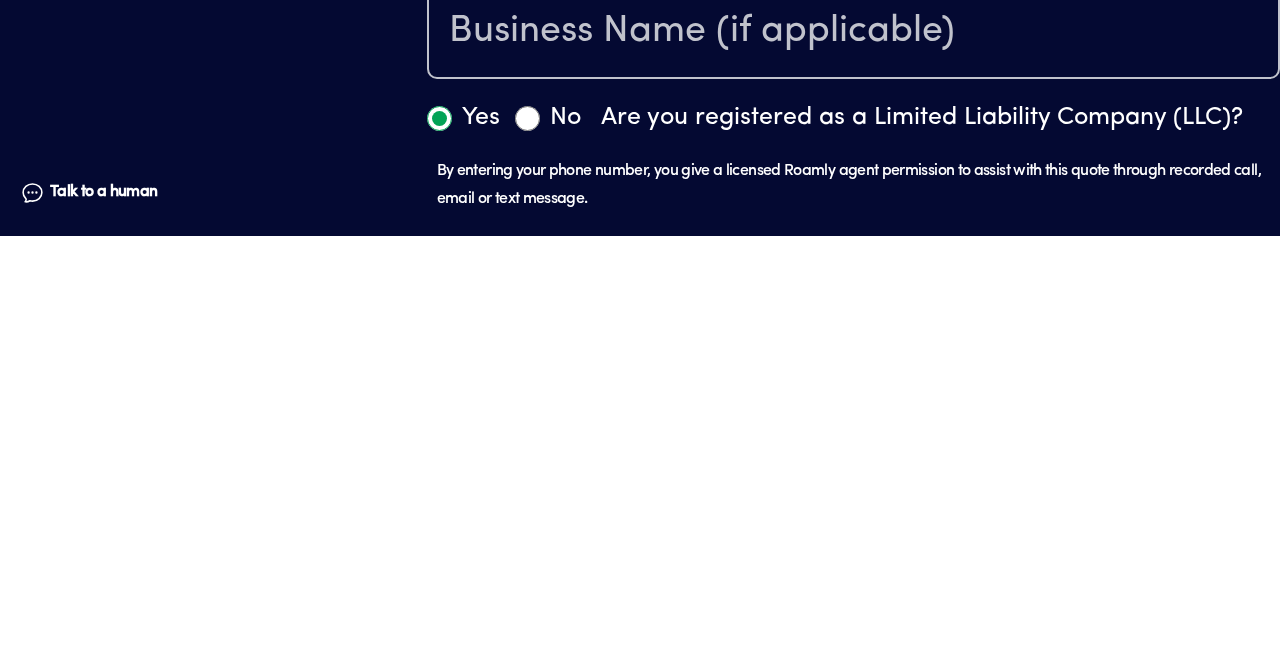 scroll, scrollTop: 908, scrollLeft: 0, axis: vertical 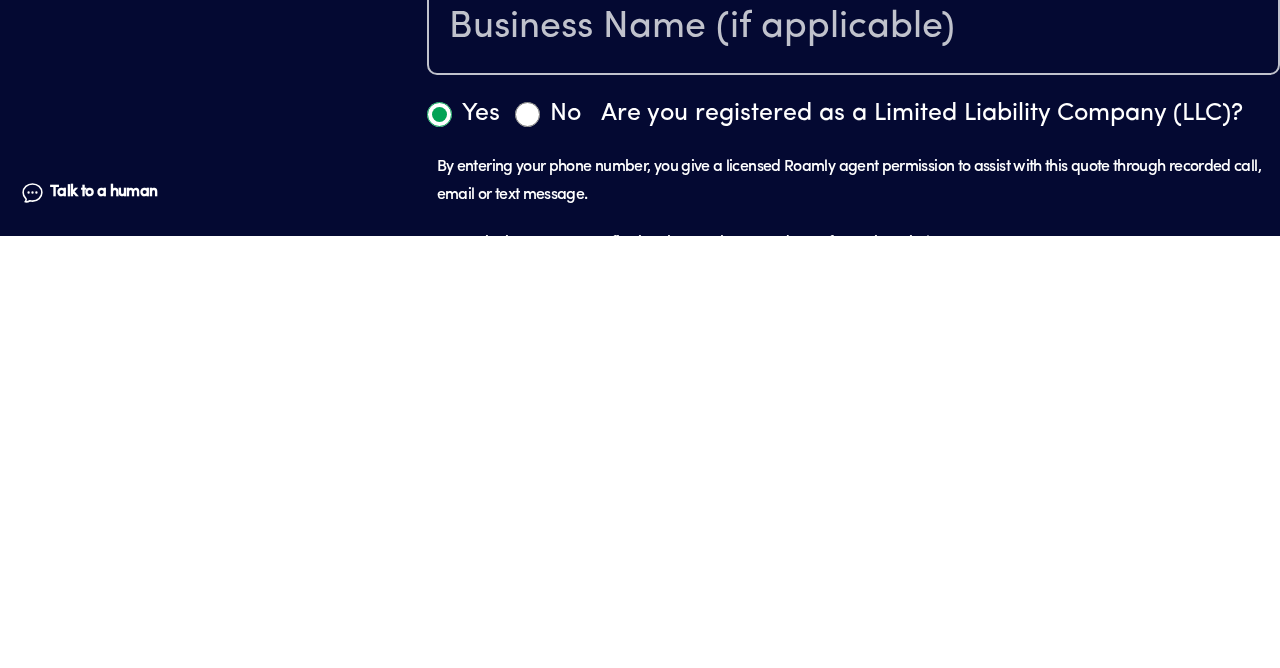 type on "[EMAIL_ADDRESS][DOMAIN_NAME]" 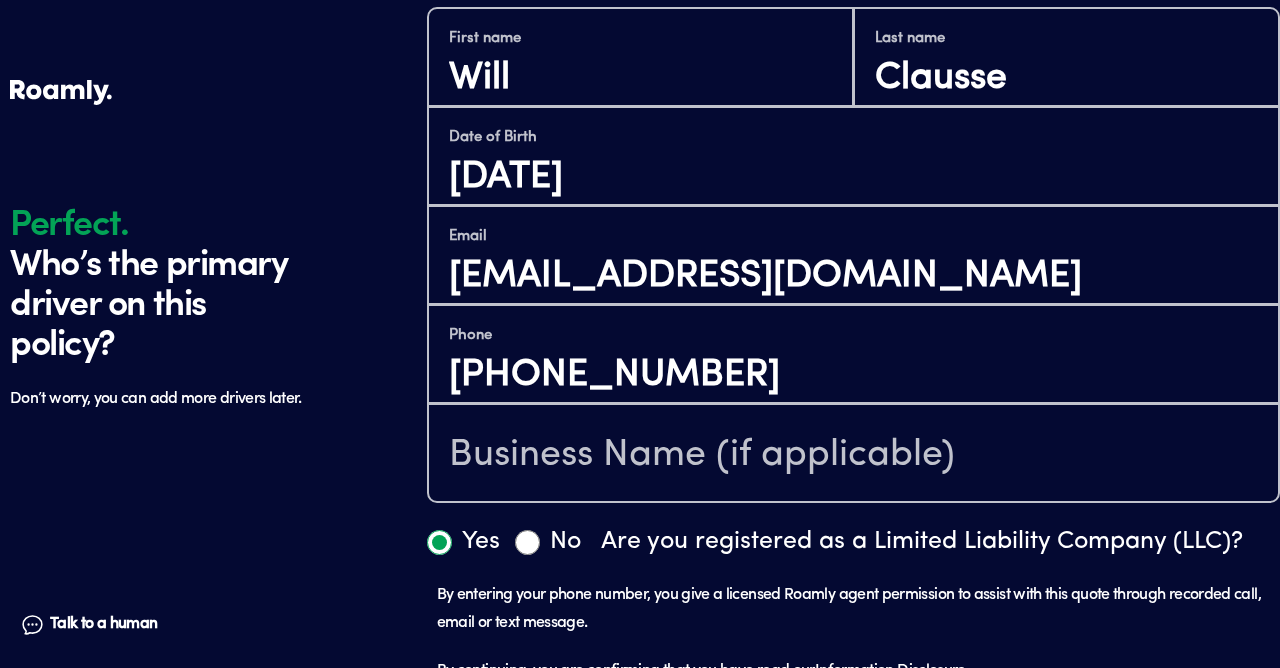 scroll, scrollTop: 997, scrollLeft: 0, axis: vertical 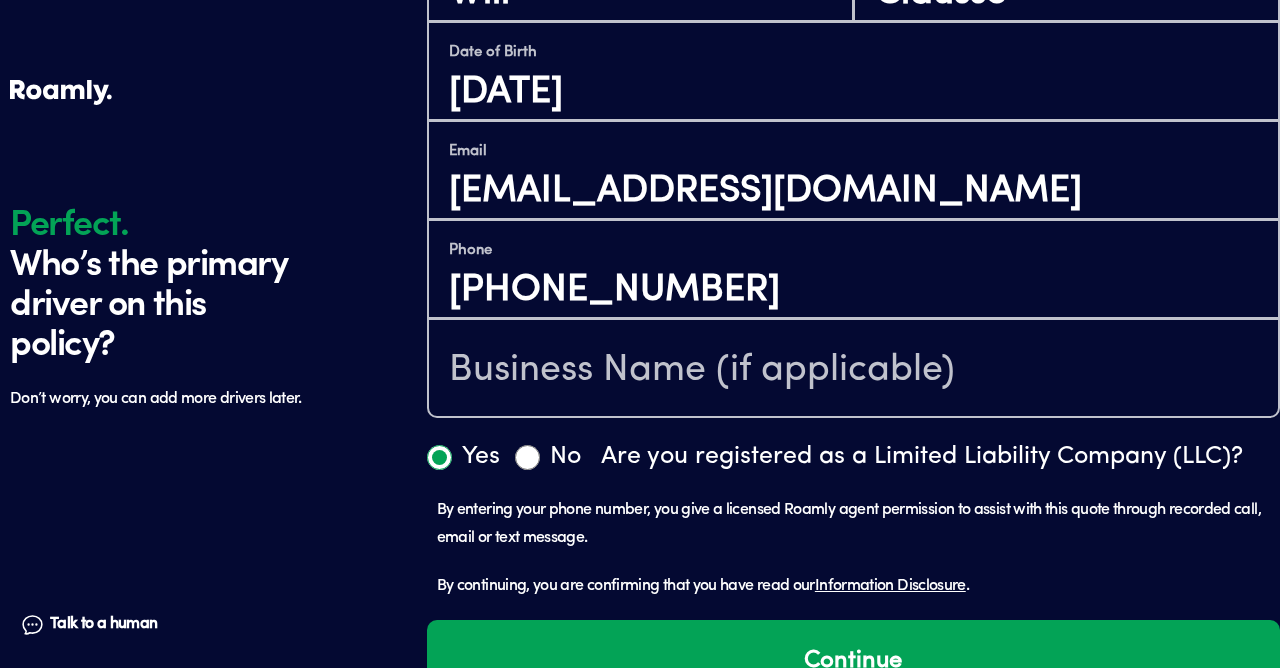 click on "Continue" at bounding box center [853, 661] 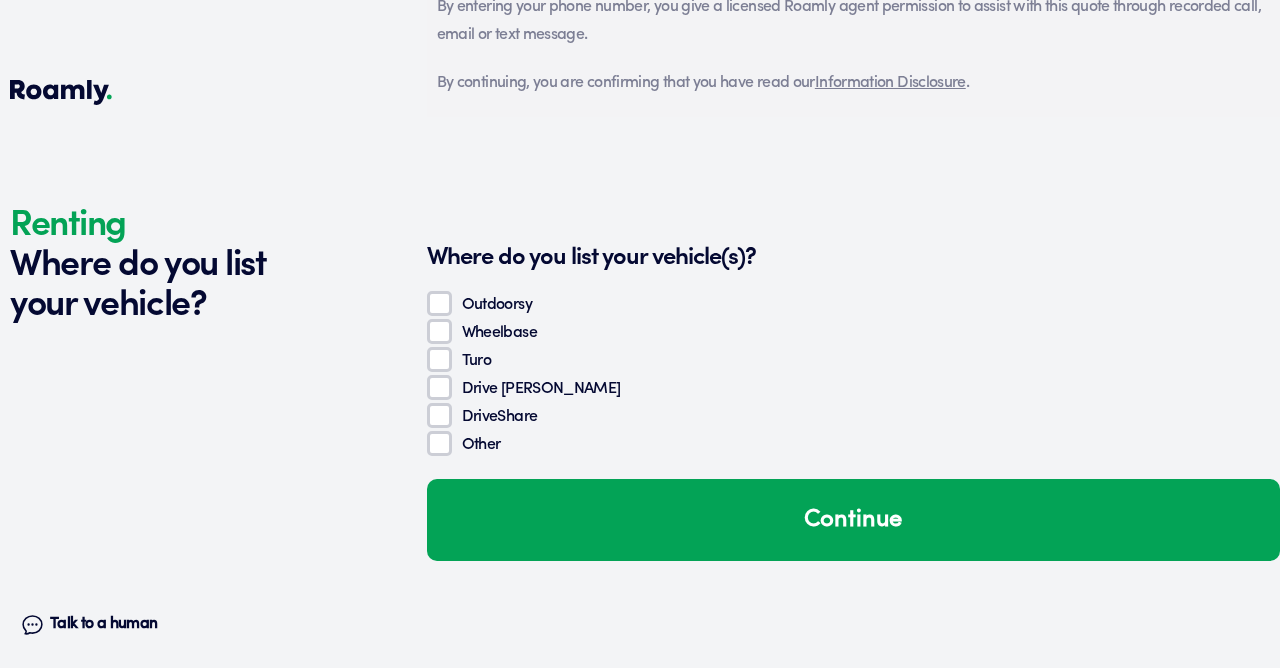 scroll, scrollTop: 1620, scrollLeft: 0, axis: vertical 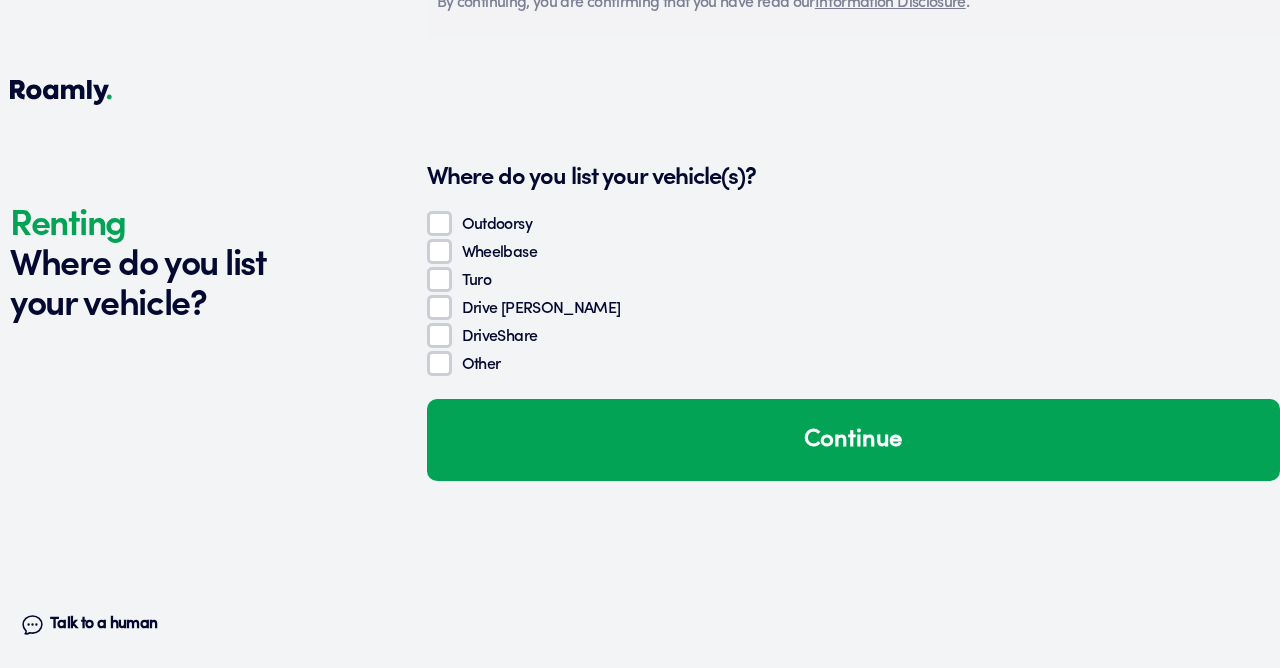 click on "Turo" at bounding box center [439, 279] 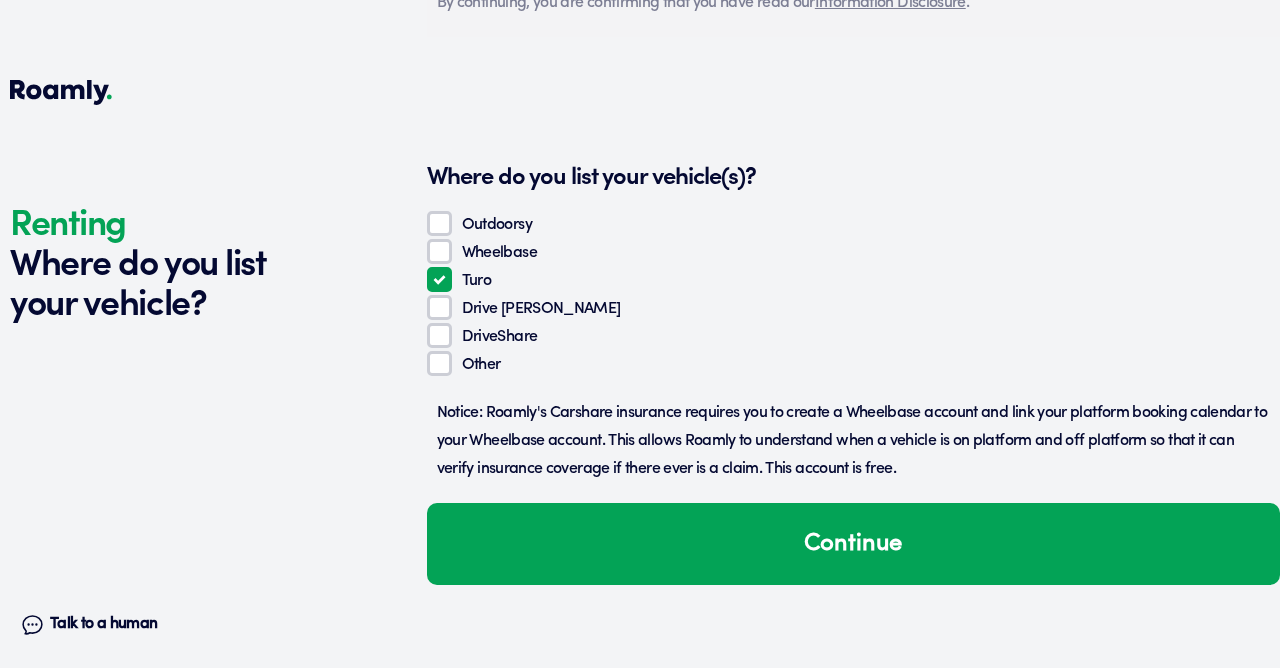 click on "Continue" at bounding box center (853, 544) 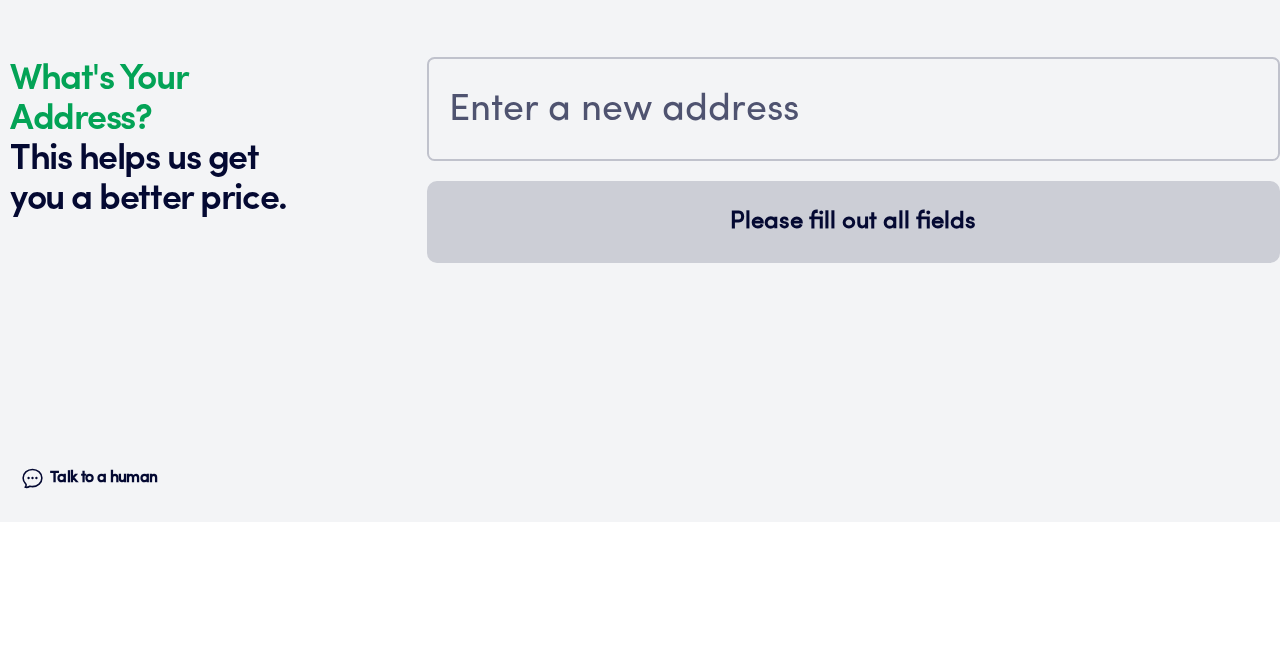 scroll, scrollTop: 2139, scrollLeft: 0, axis: vertical 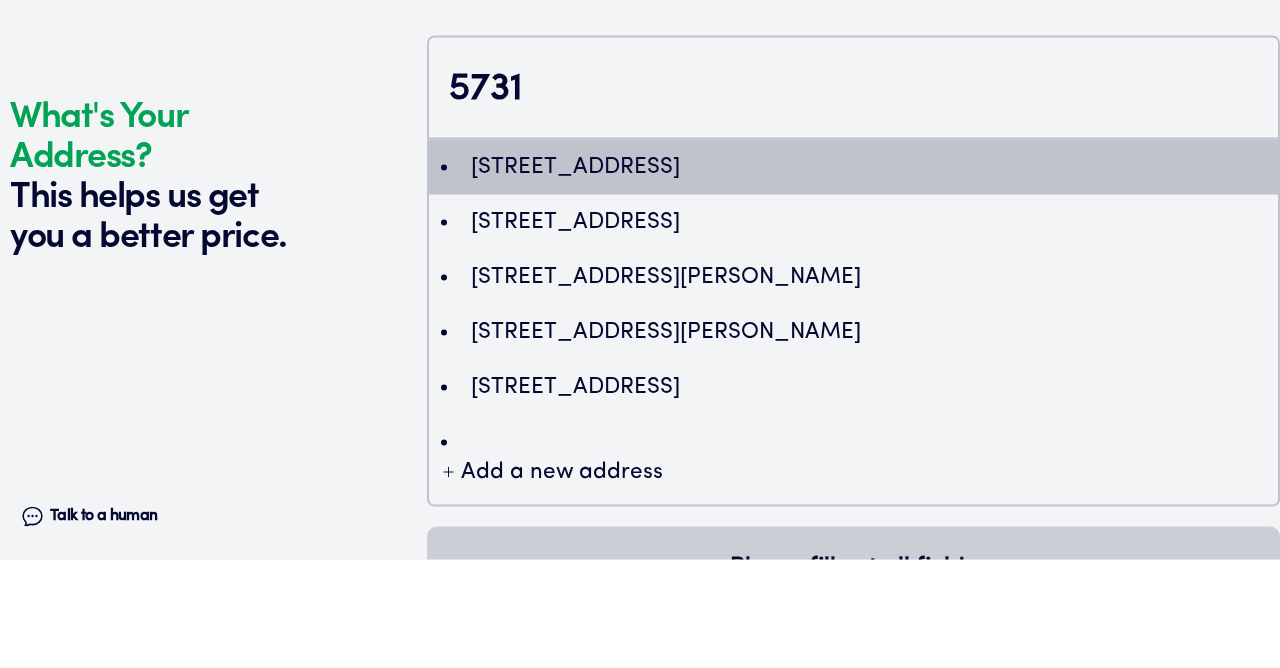 type on "ChIJ21RyTtkFU4cRkewzKFCcUuE" 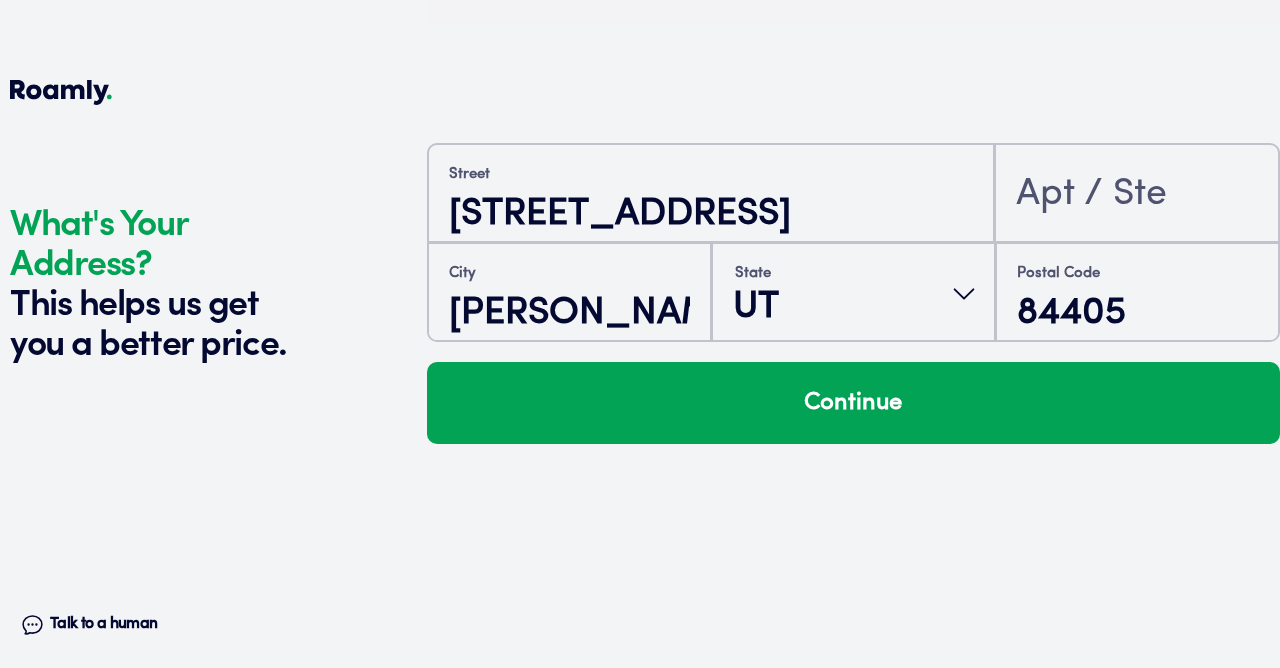 click on "Continue" at bounding box center (853, 403) 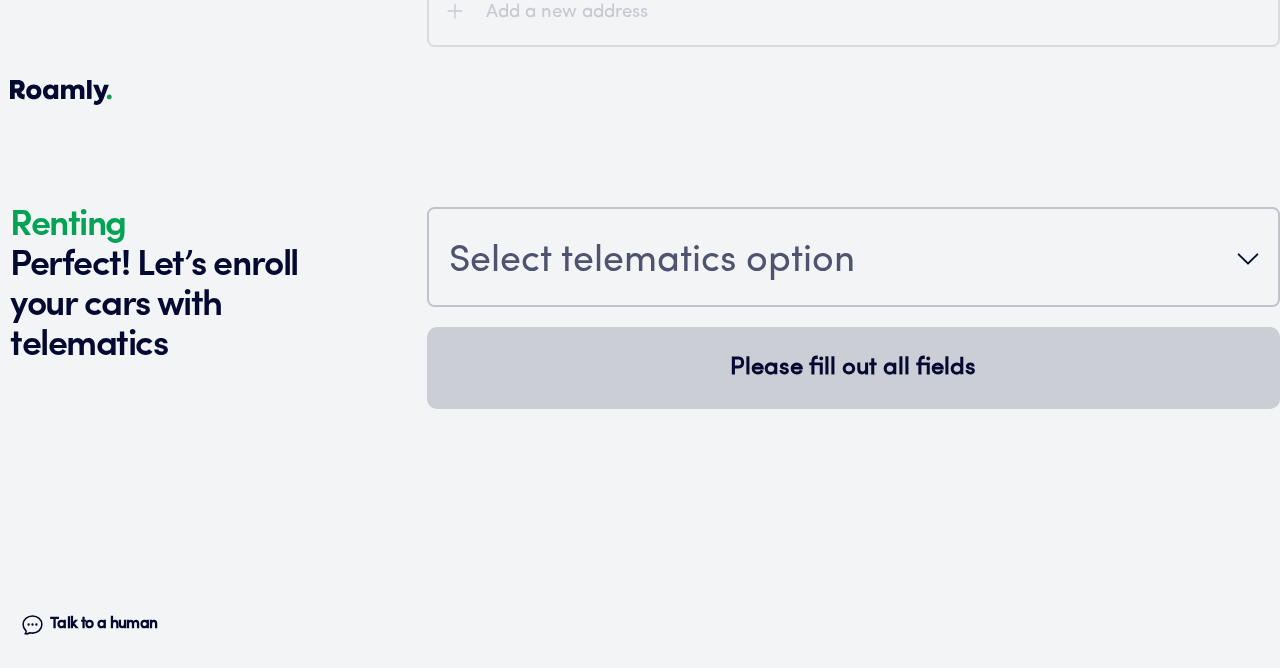 scroll, scrollTop: 2510, scrollLeft: 0, axis: vertical 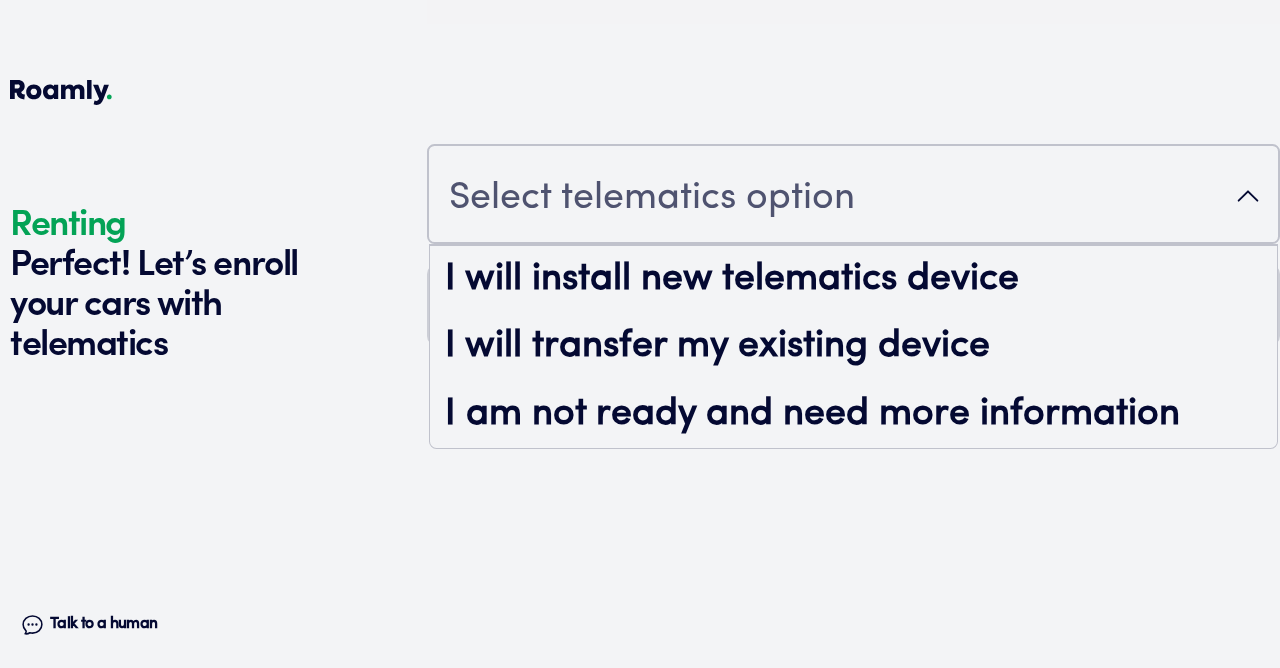 click on "Select telematics option" at bounding box center [853, 196] 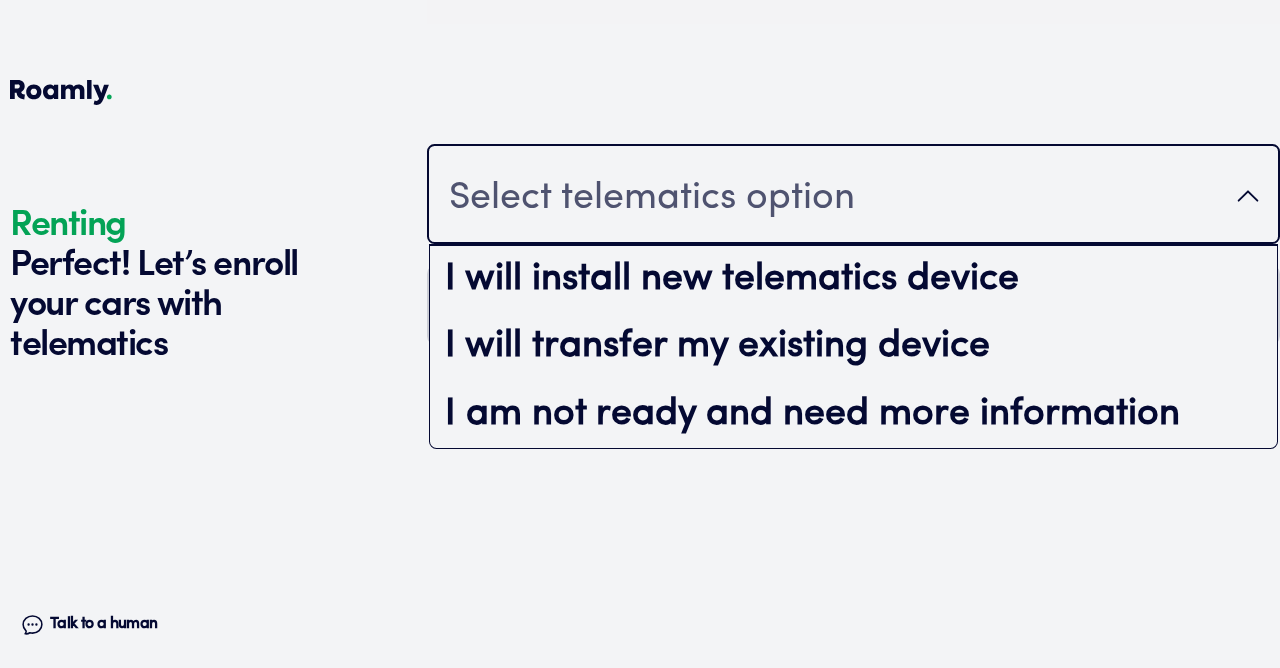 click on "I am not ready and need more information" at bounding box center (853, 415) 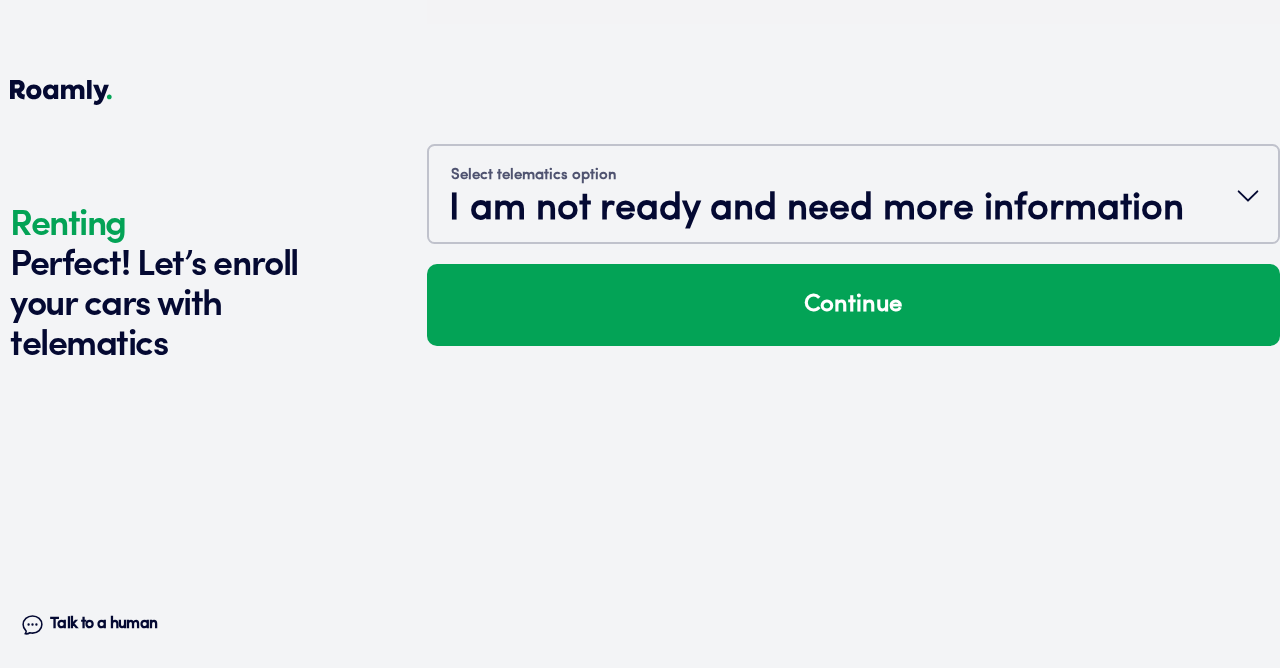 click on "Continue" at bounding box center (853, 305) 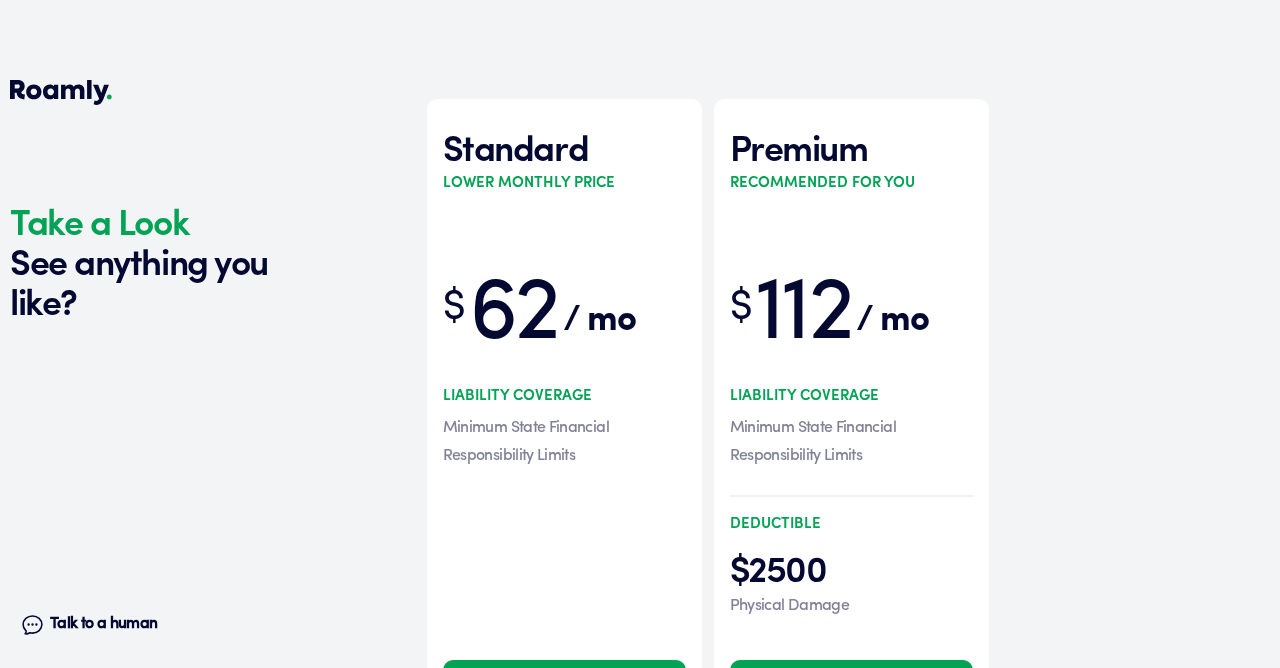 scroll, scrollTop: 2957, scrollLeft: 0, axis: vertical 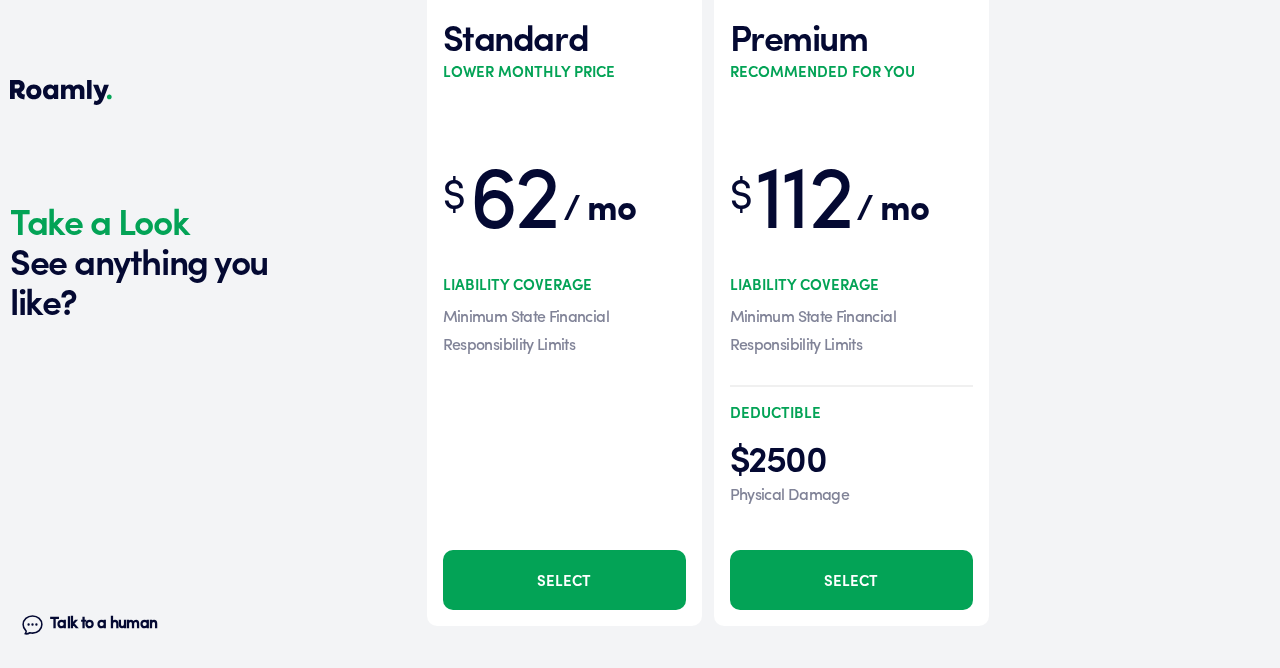 click on "Talk to a human" at bounding box center [103, 624] 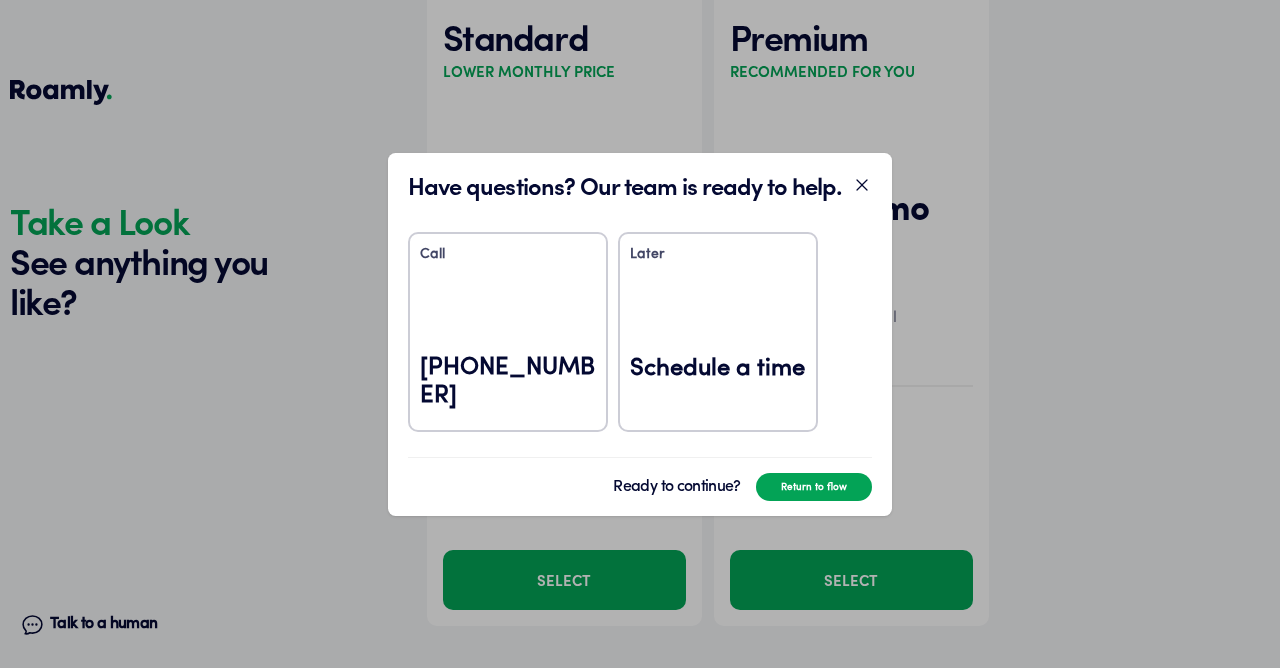 click 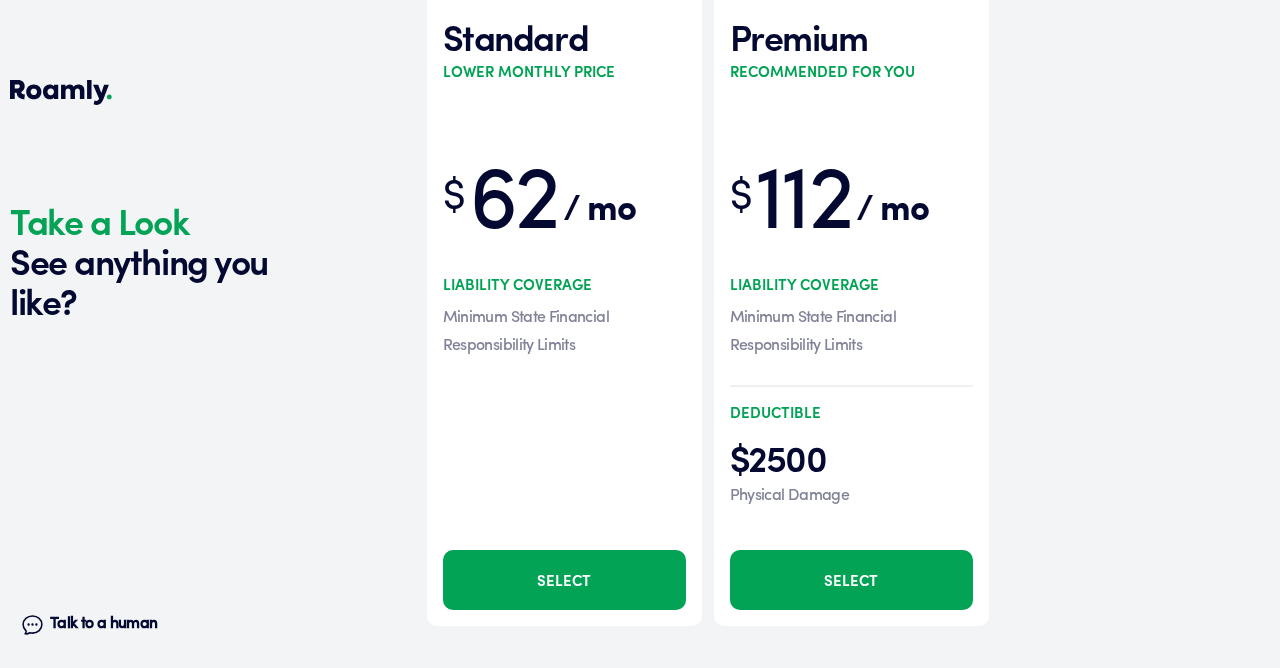 click on "Select" at bounding box center (564, 580) 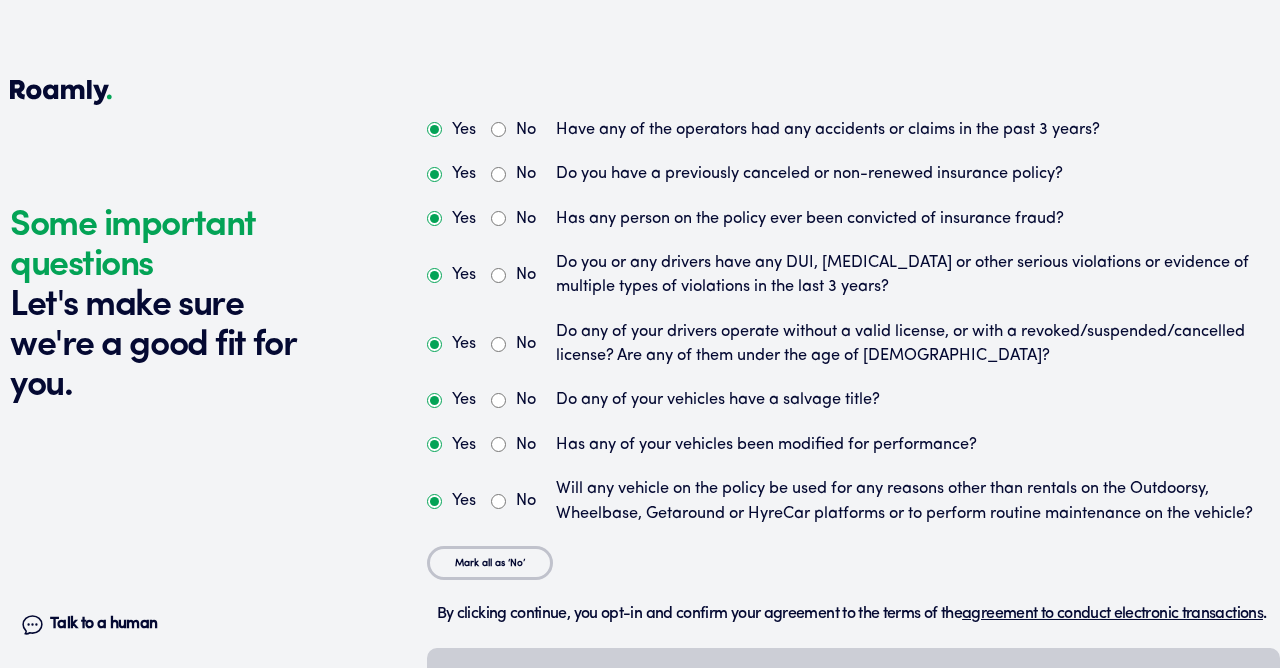 scroll, scrollTop: 3659, scrollLeft: 0, axis: vertical 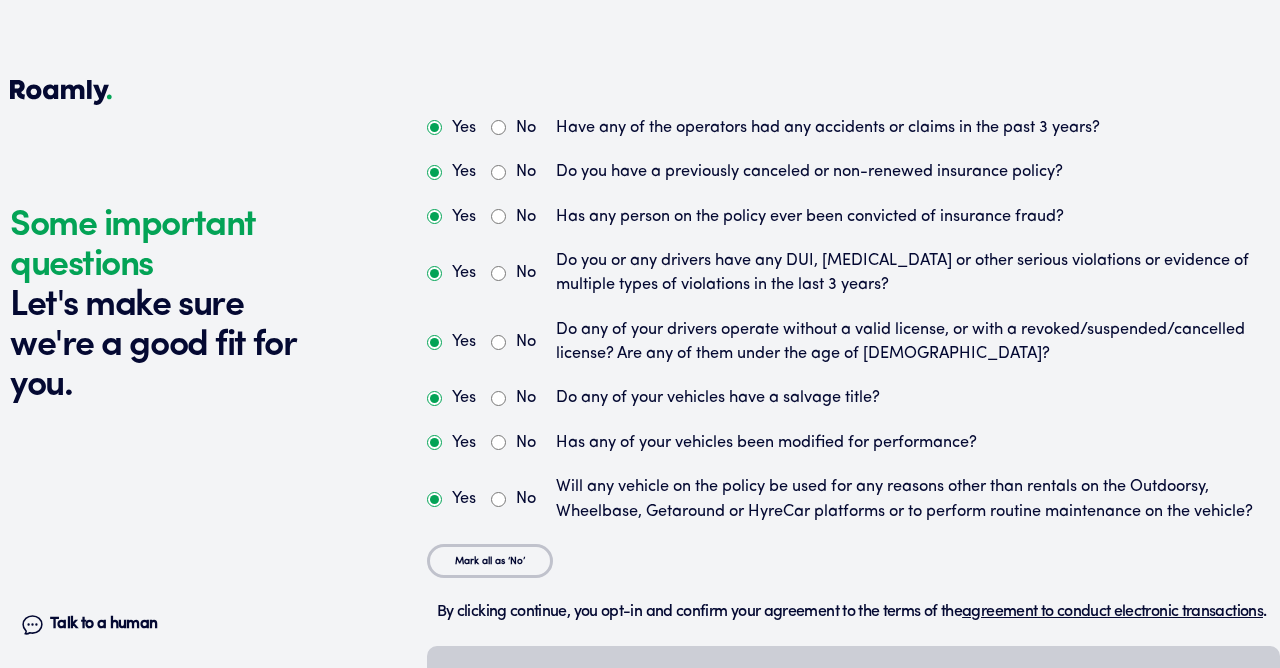 click on "No" at bounding box center [498, 127] 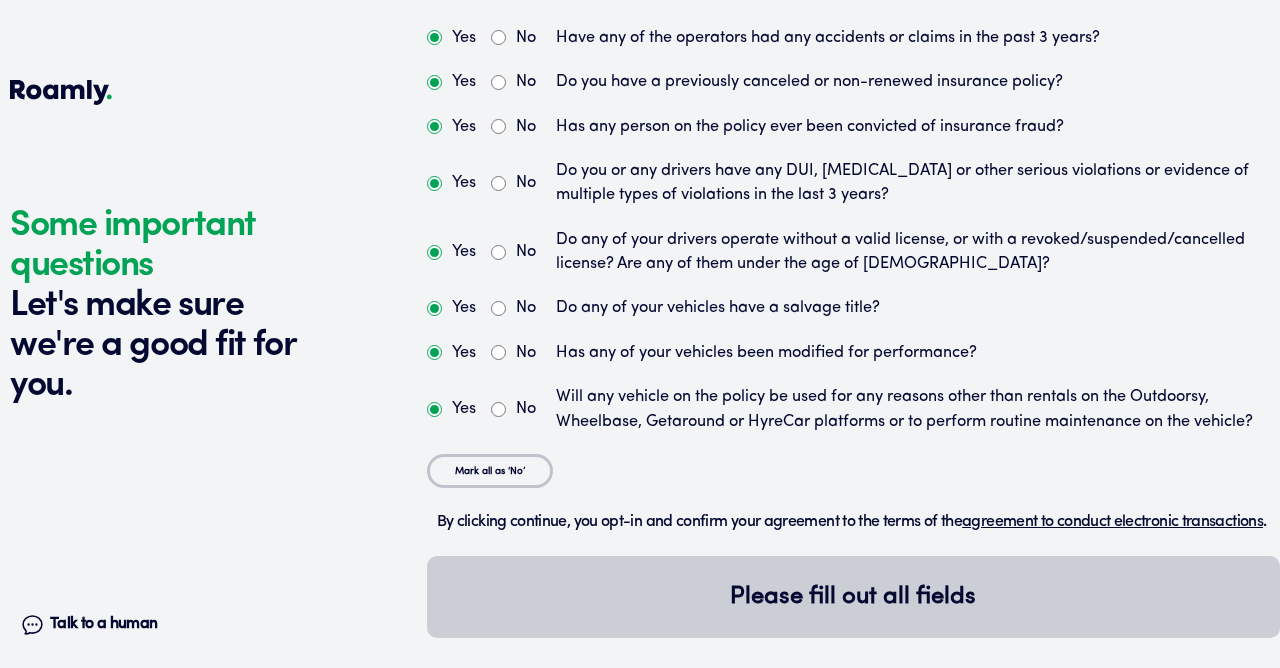 scroll, scrollTop: 3775, scrollLeft: 0, axis: vertical 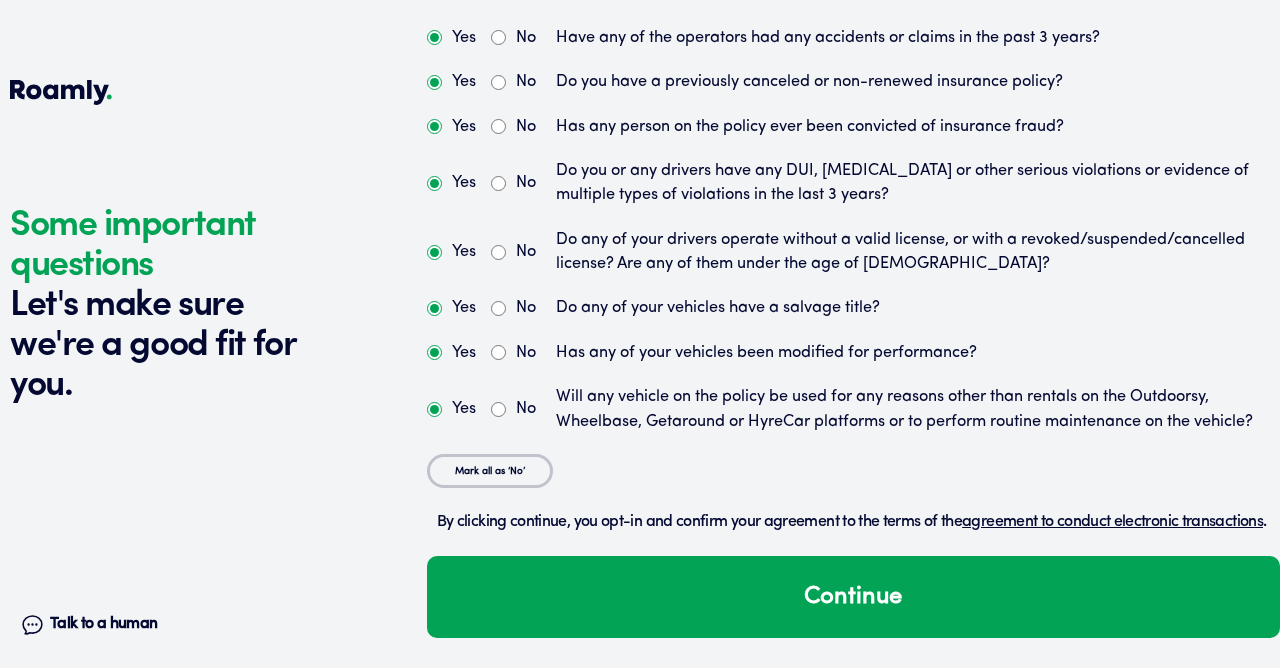click on "Yes" at bounding box center [434, 409] 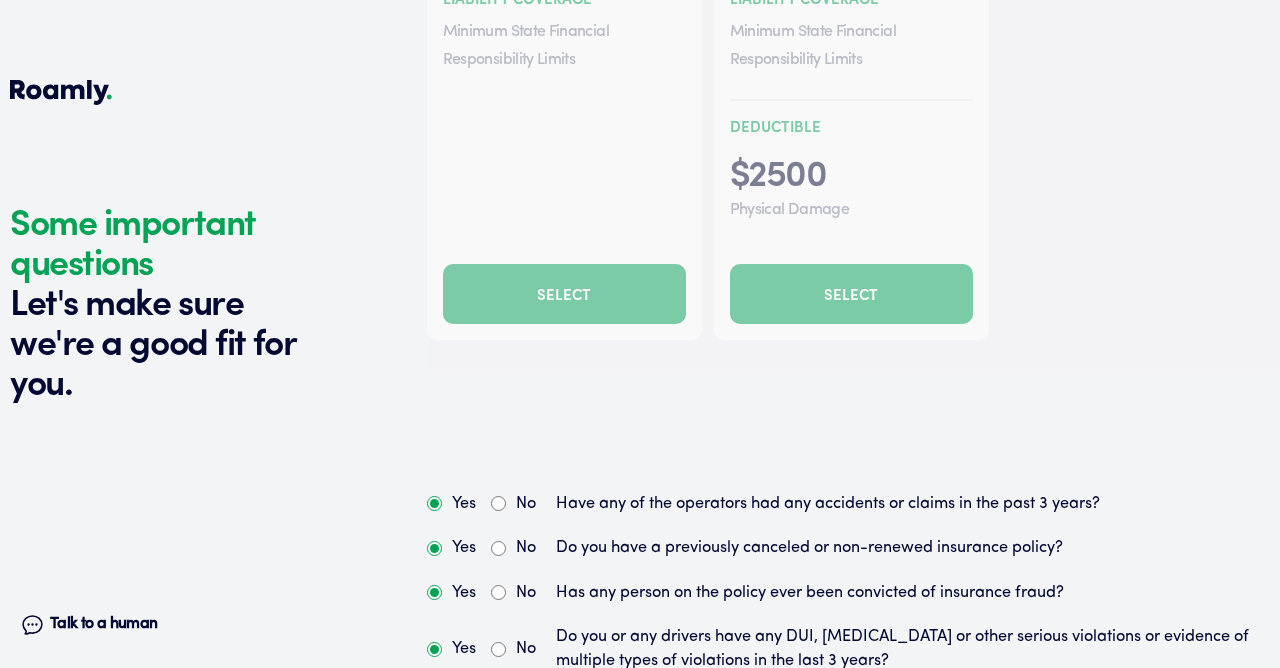 scroll, scrollTop: 3234, scrollLeft: 0, axis: vertical 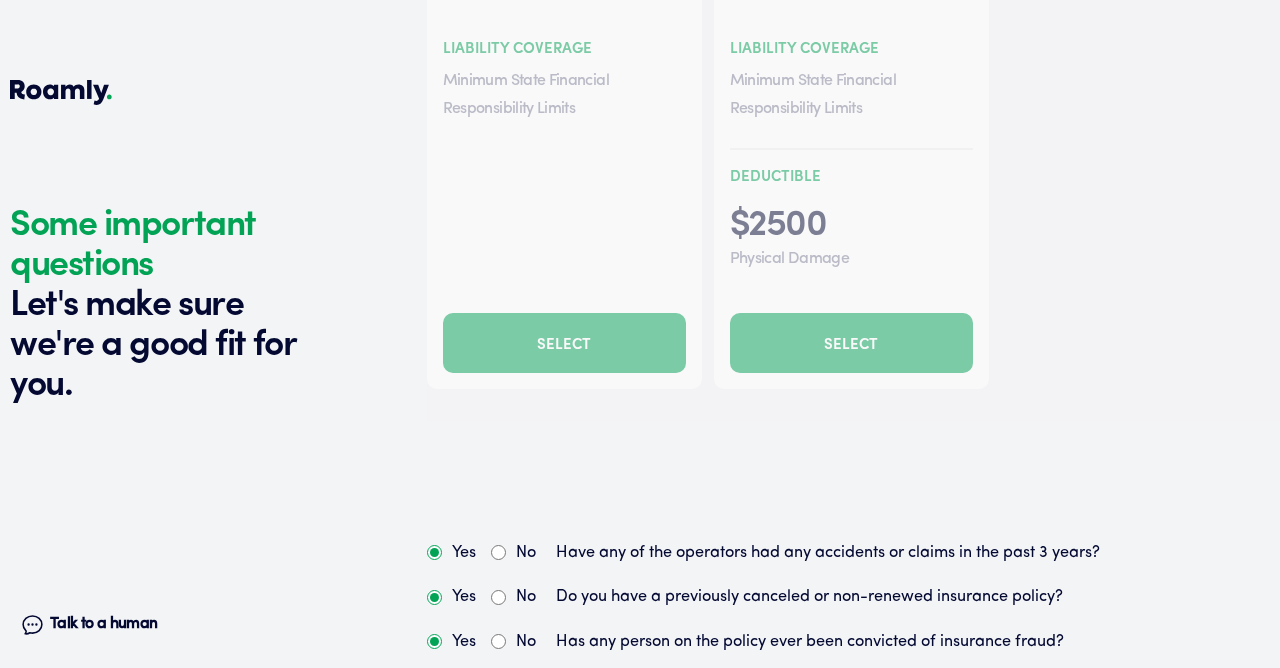 click at bounding box center (853, 60) 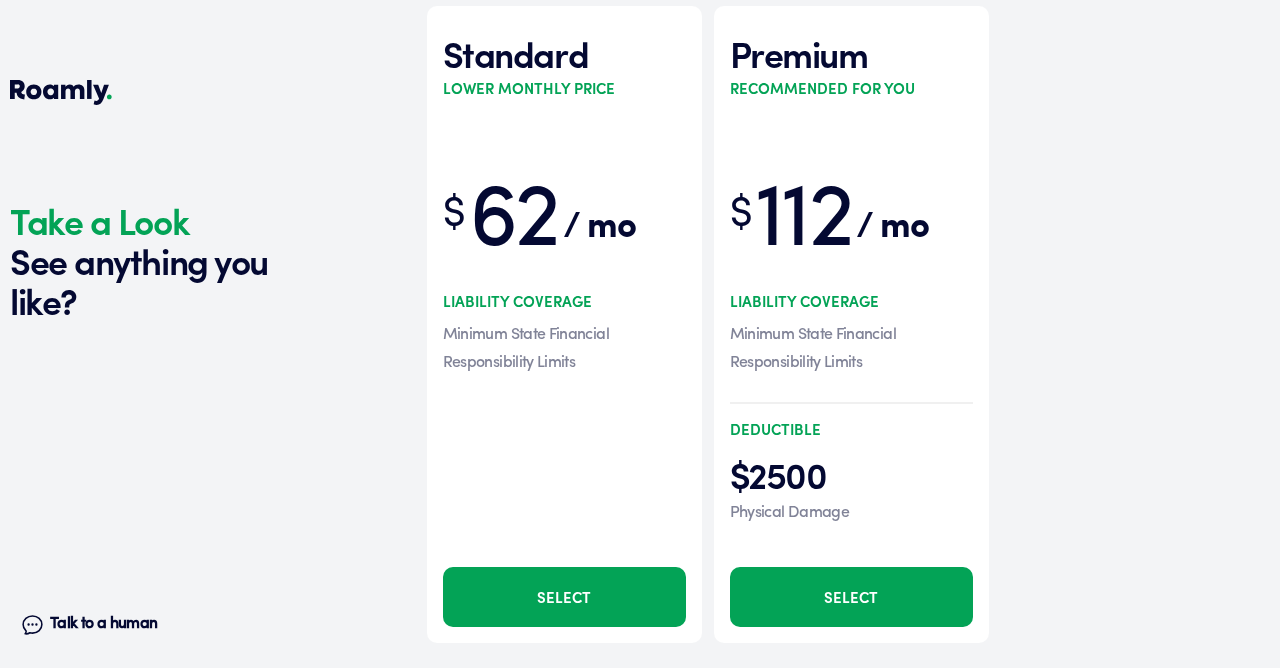 scroll, scrollTop: 2938, scrollLeft: 0, axis: vertical 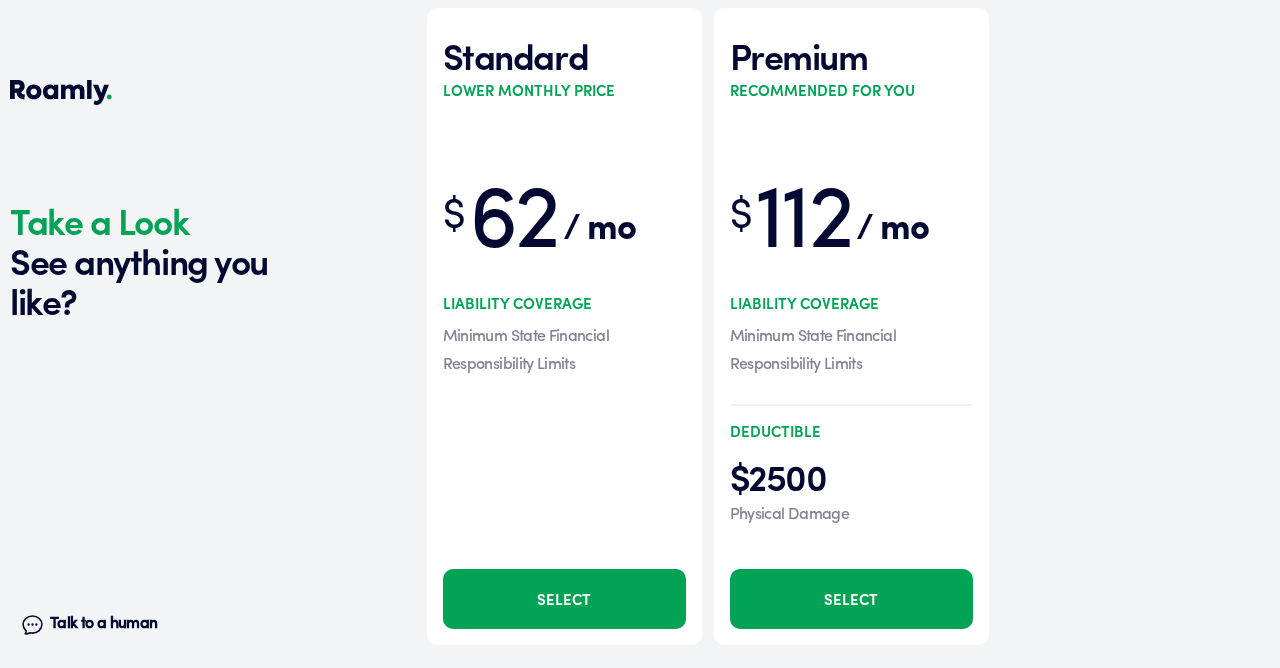 click on "Select" at bounding box center [851, 599] 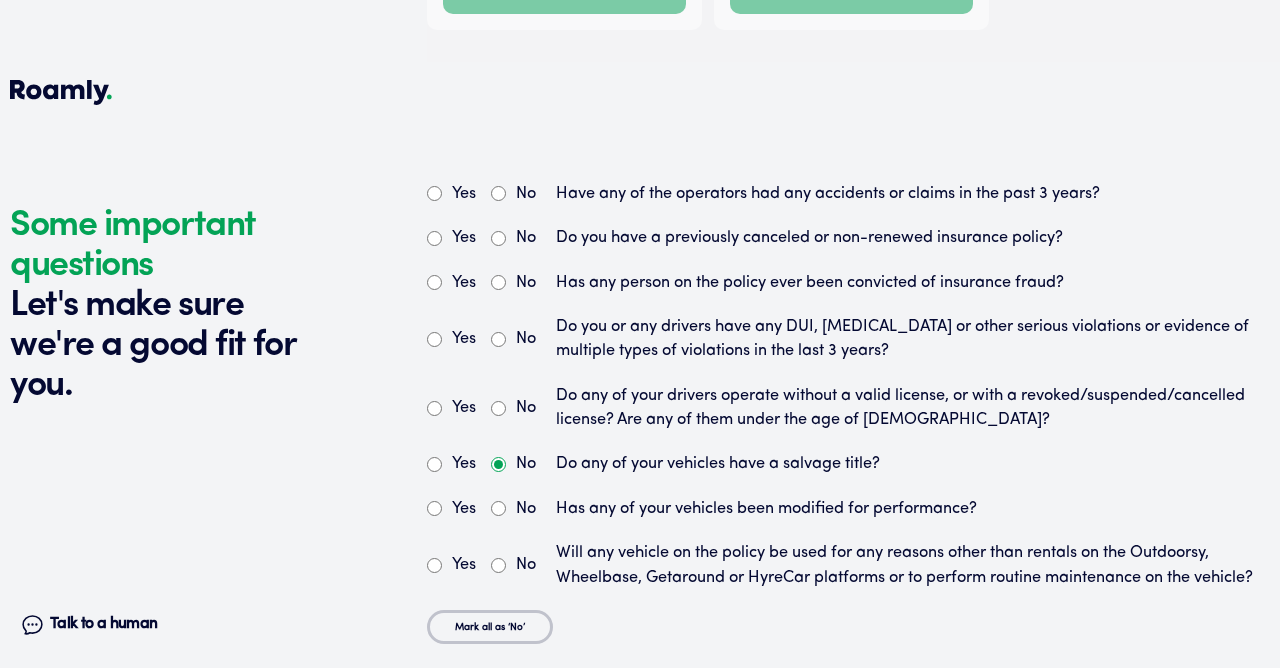 scroll, scrollTop: 3659, scrollLeft: 0, axis: vertical 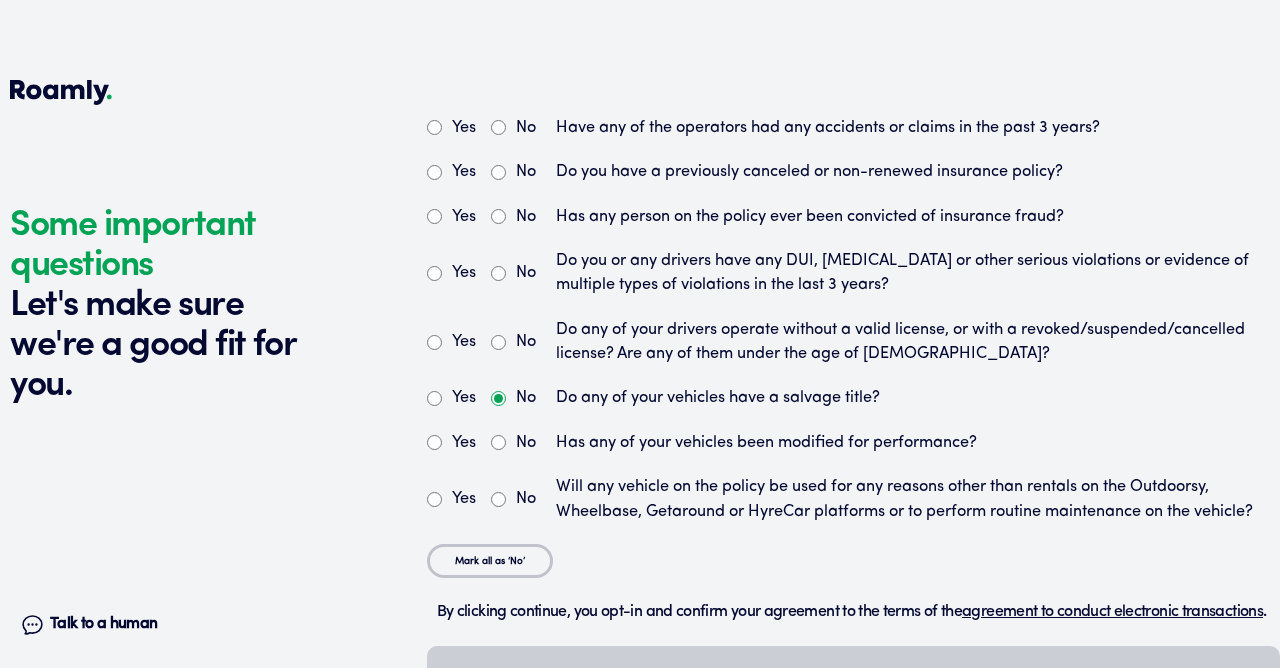 click on "No" at bounding box center (498, 127) 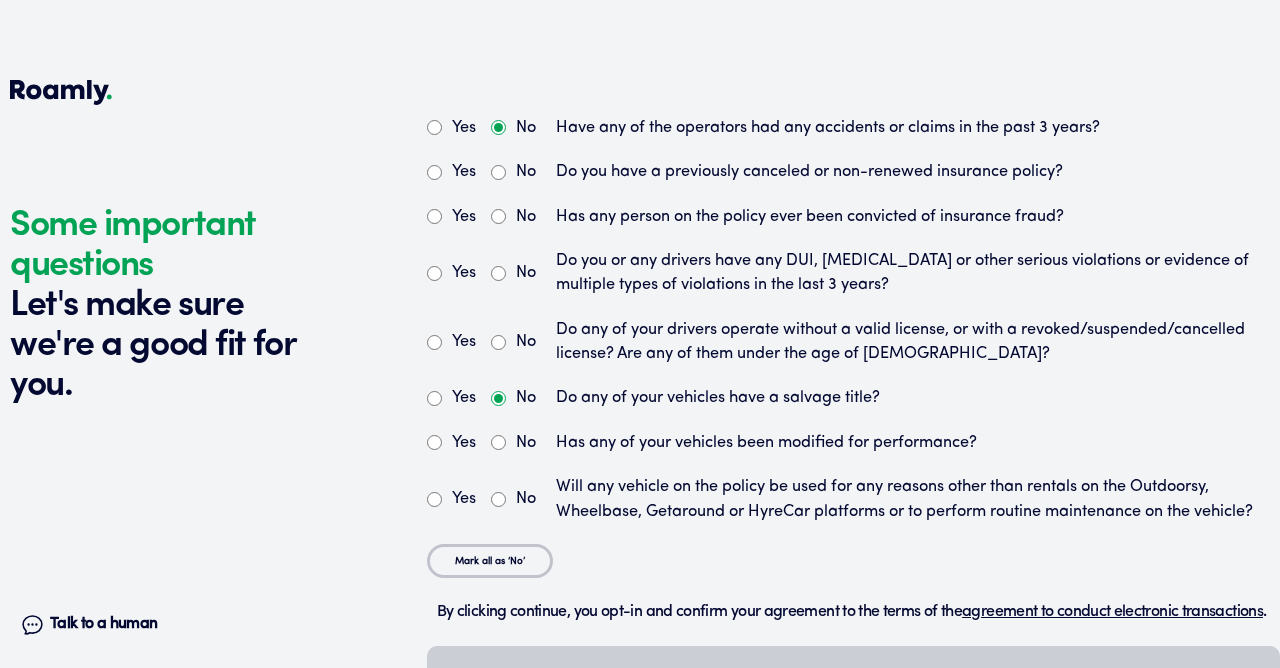 radio on "true" 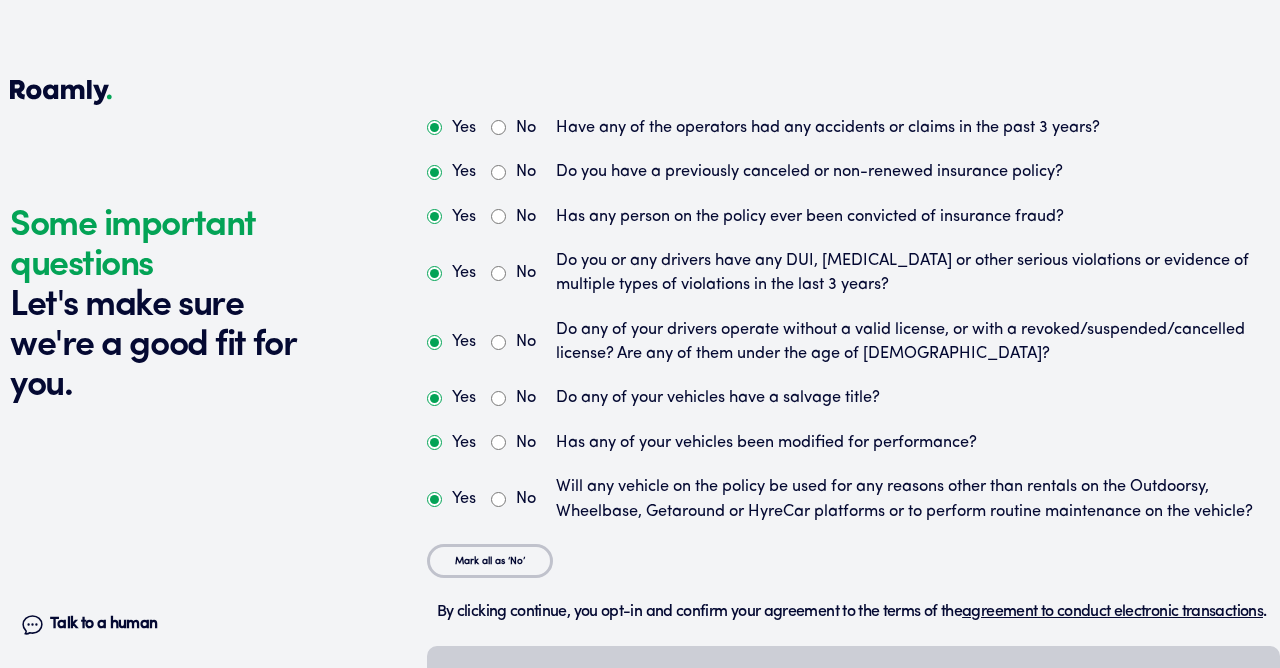 click on "No" at bounding box center [498, 172] 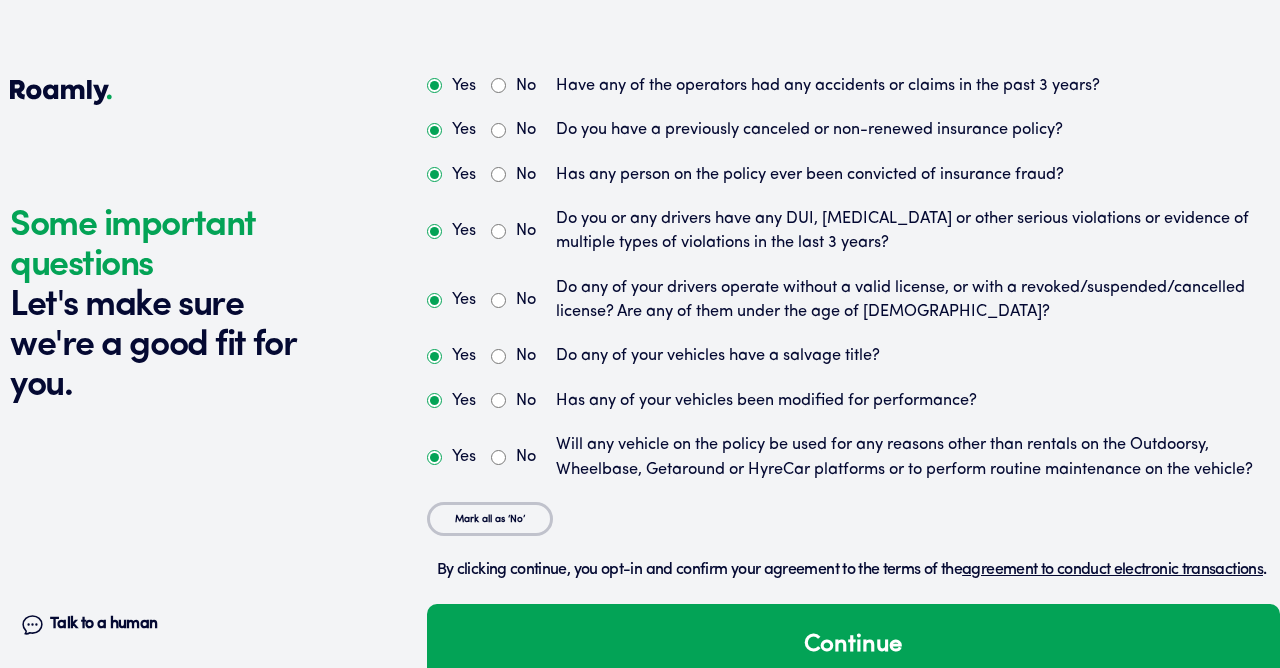 scroll, scrollTop: 3777, scrollLeft: 0, axis: vertical 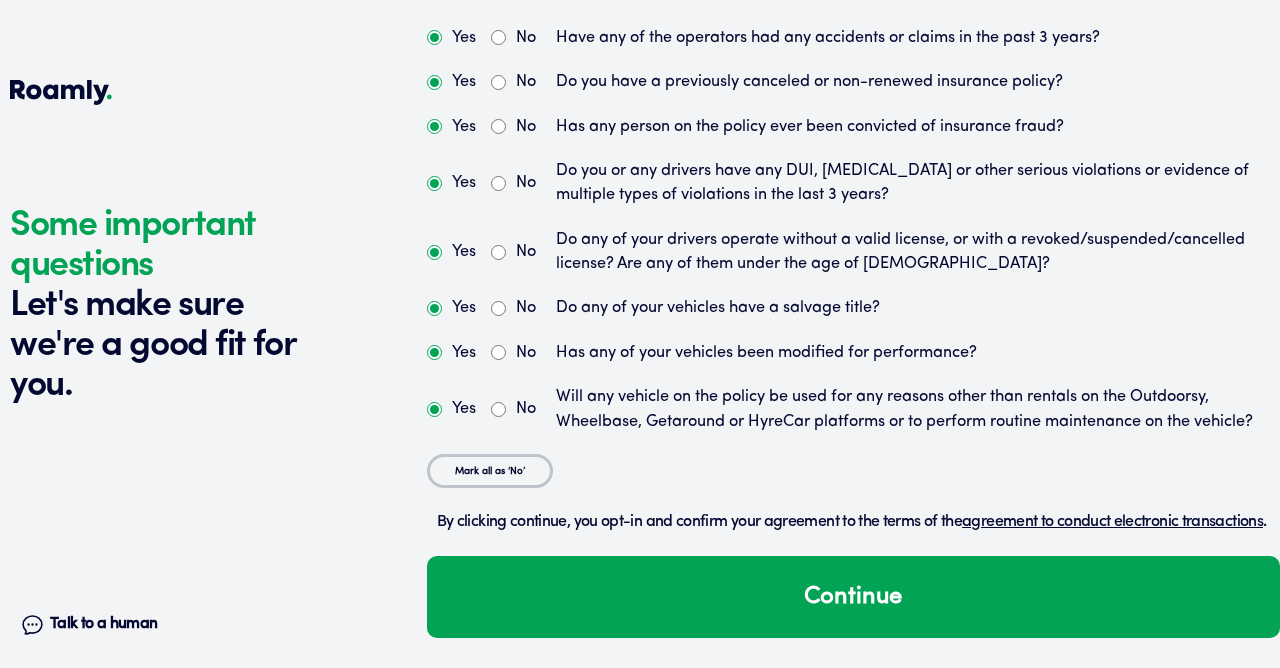 click on "Continue" at bounding box center [853, 597] 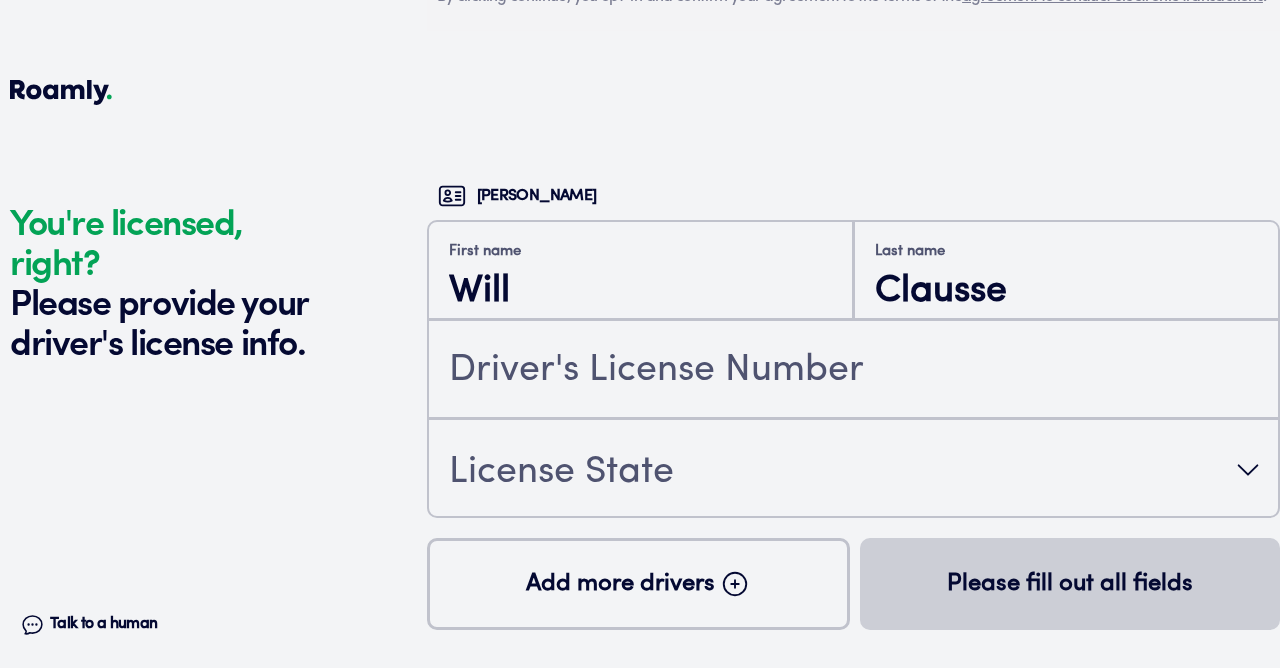 scroll, scrollTop: 4349, scrollLeft: 0, axis: vertical 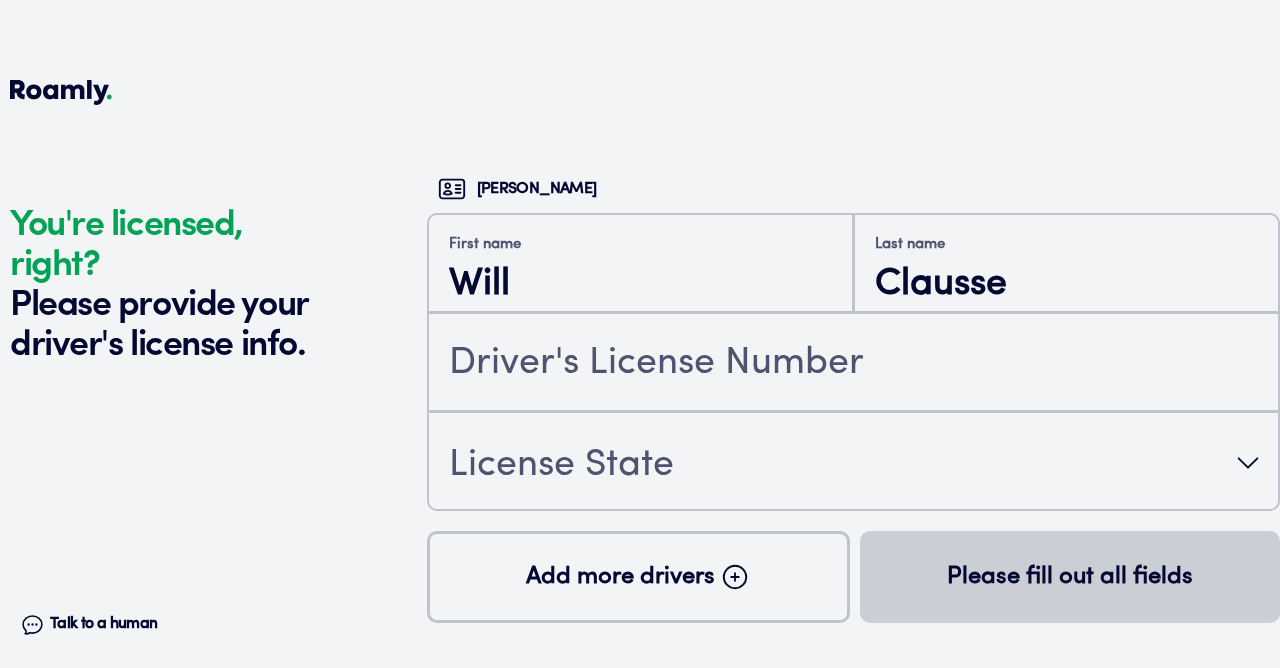 click on "Talk to a human" at bounding box center [103, 624] 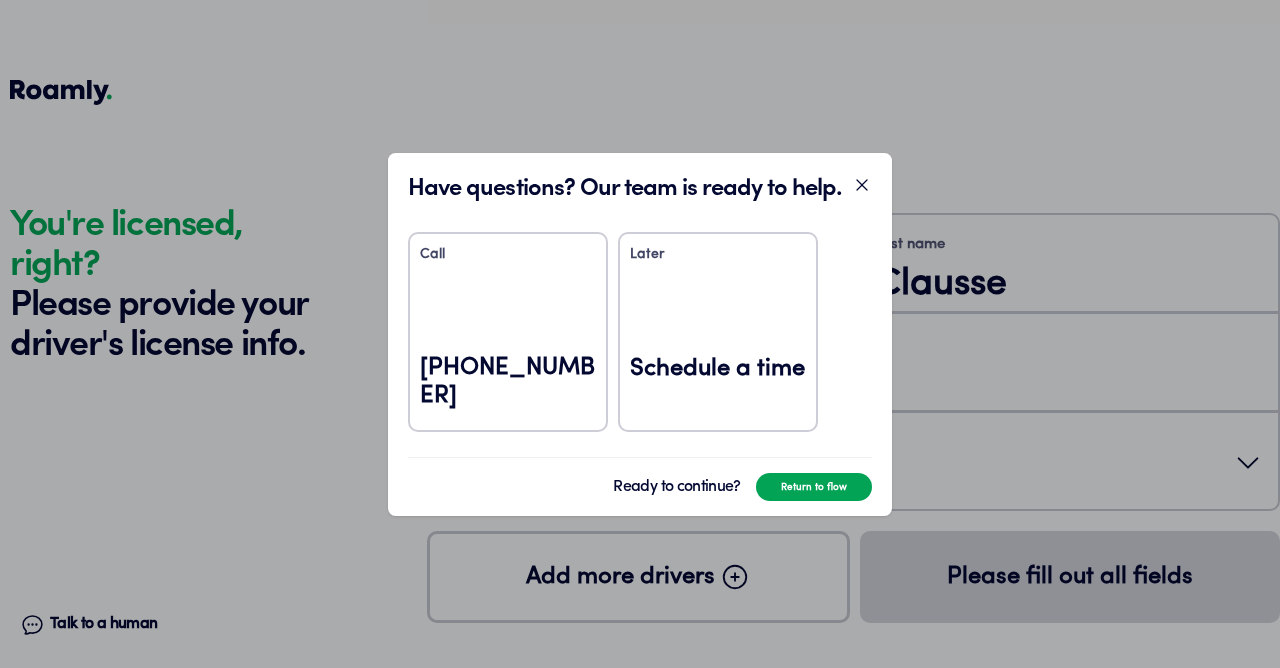click 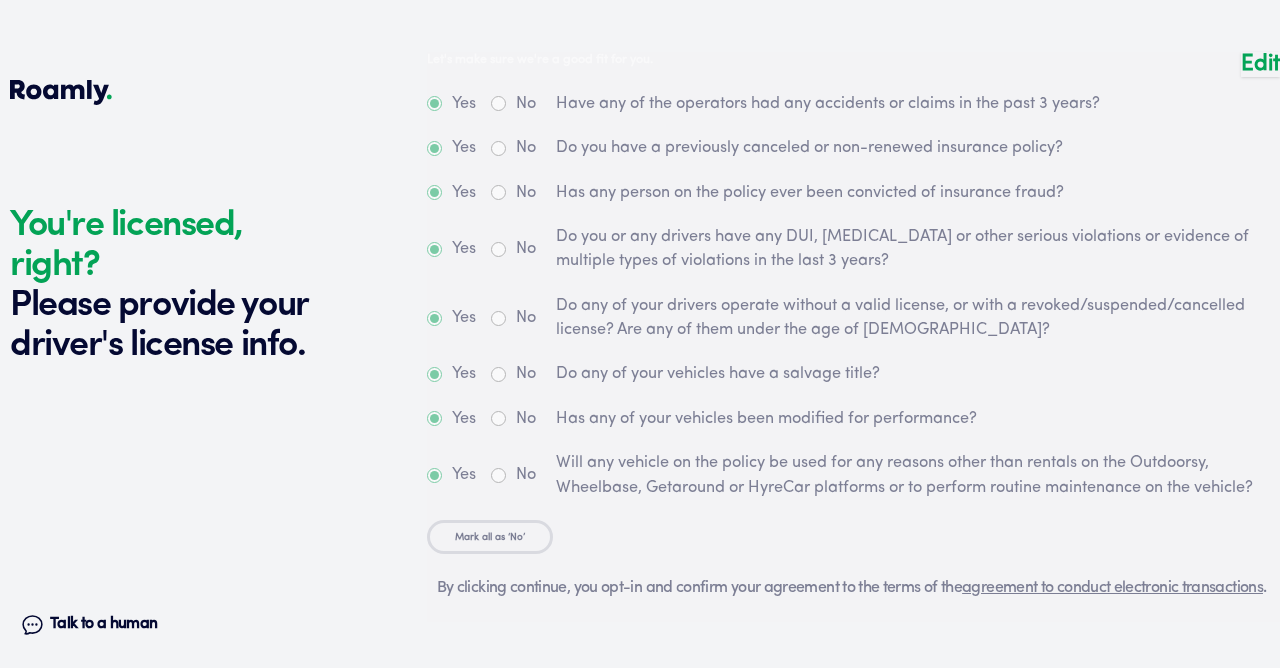 scroll, scrollTop: 3679, scrollLeft: 0, axis: vertical 